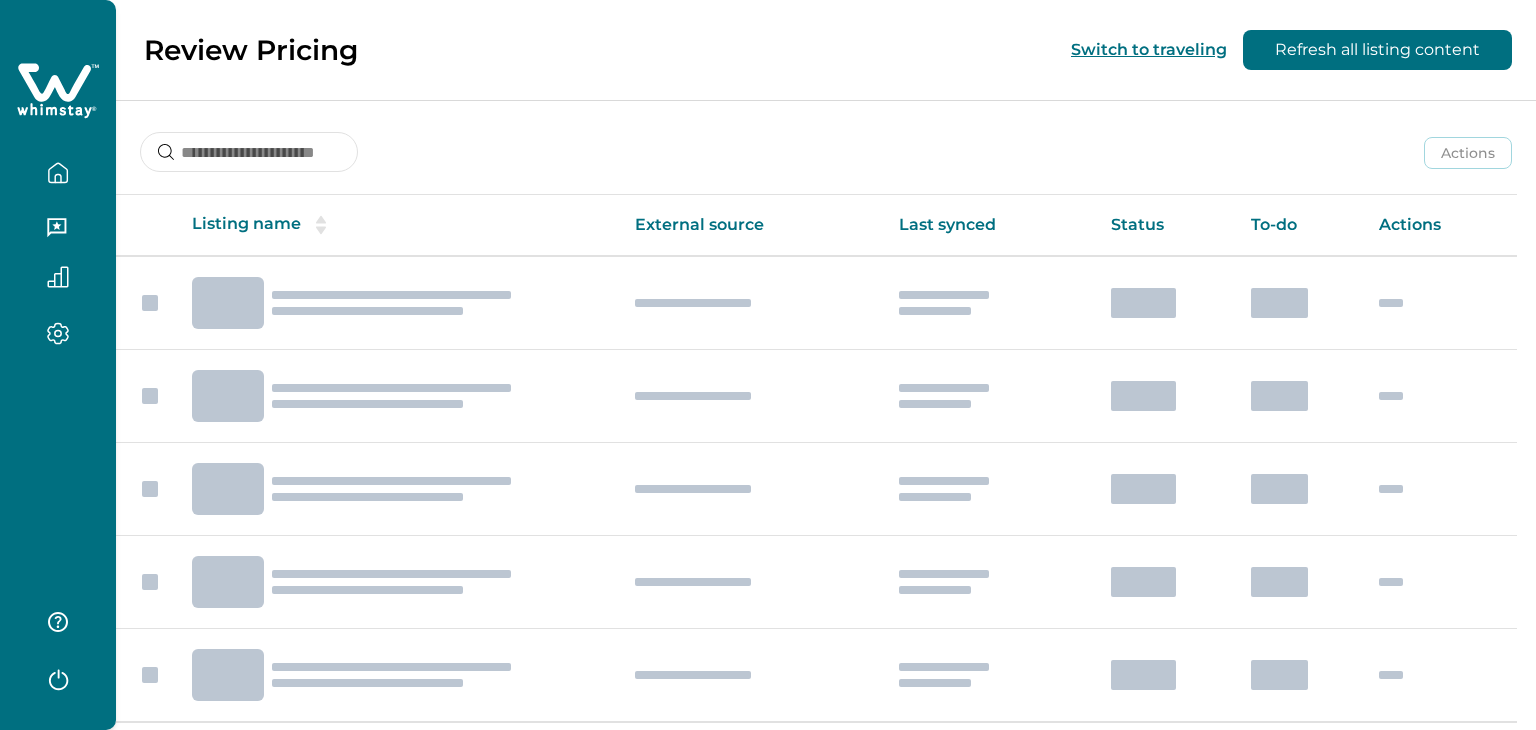 scroll, scrollTop: 0, scrollLeft: 0, axis: both 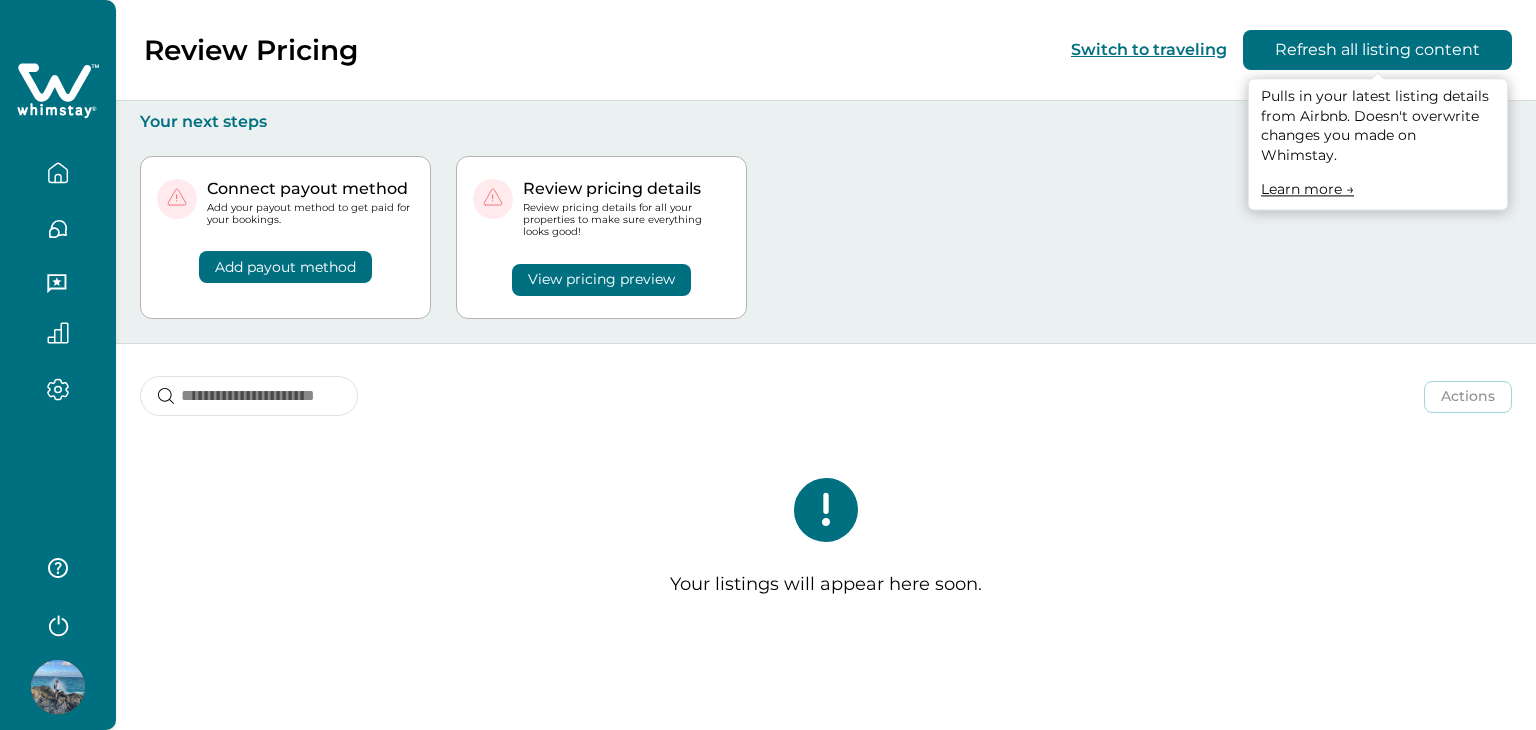 click on "Refresh all listing content" at bounding box center [1377, 50] 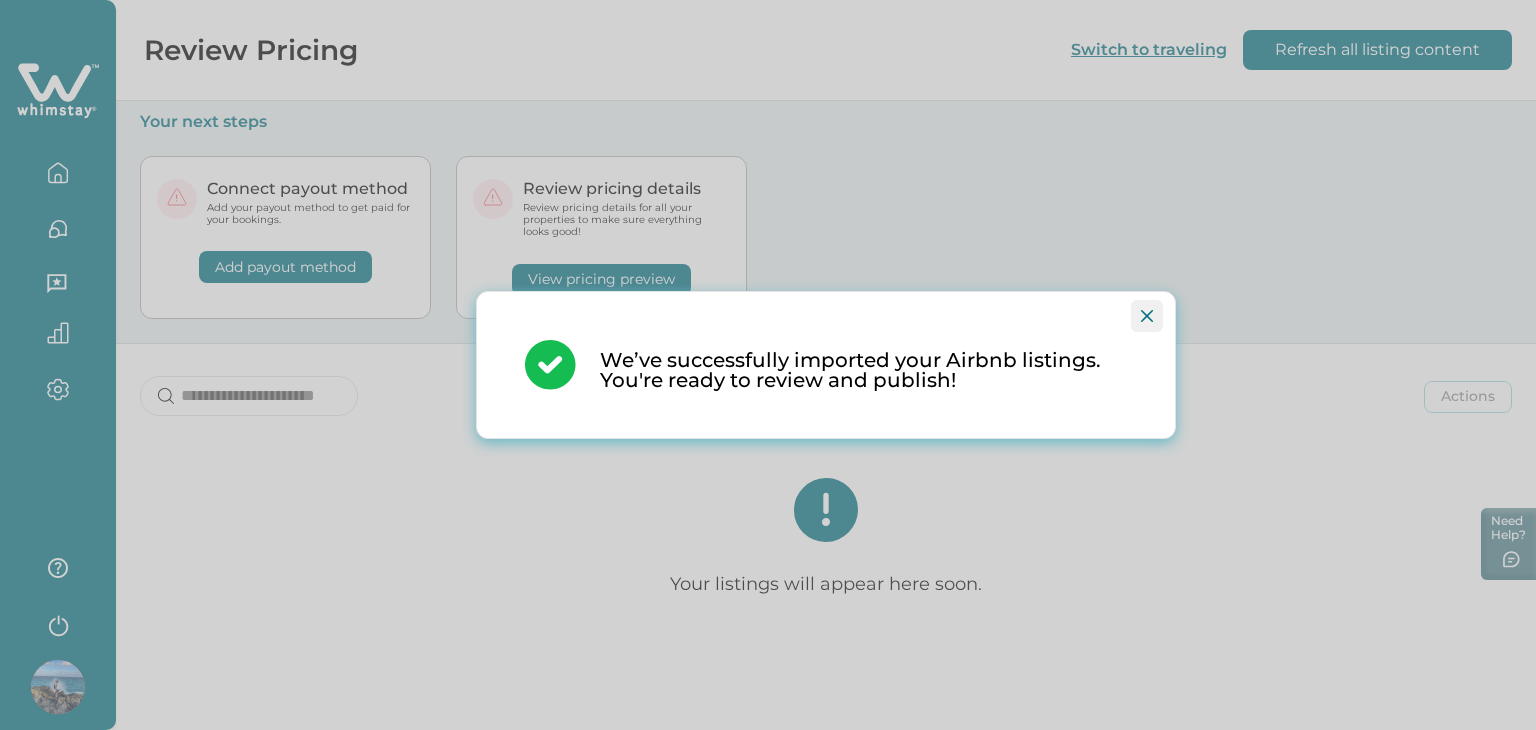 click at bounding box center (1147, 316) 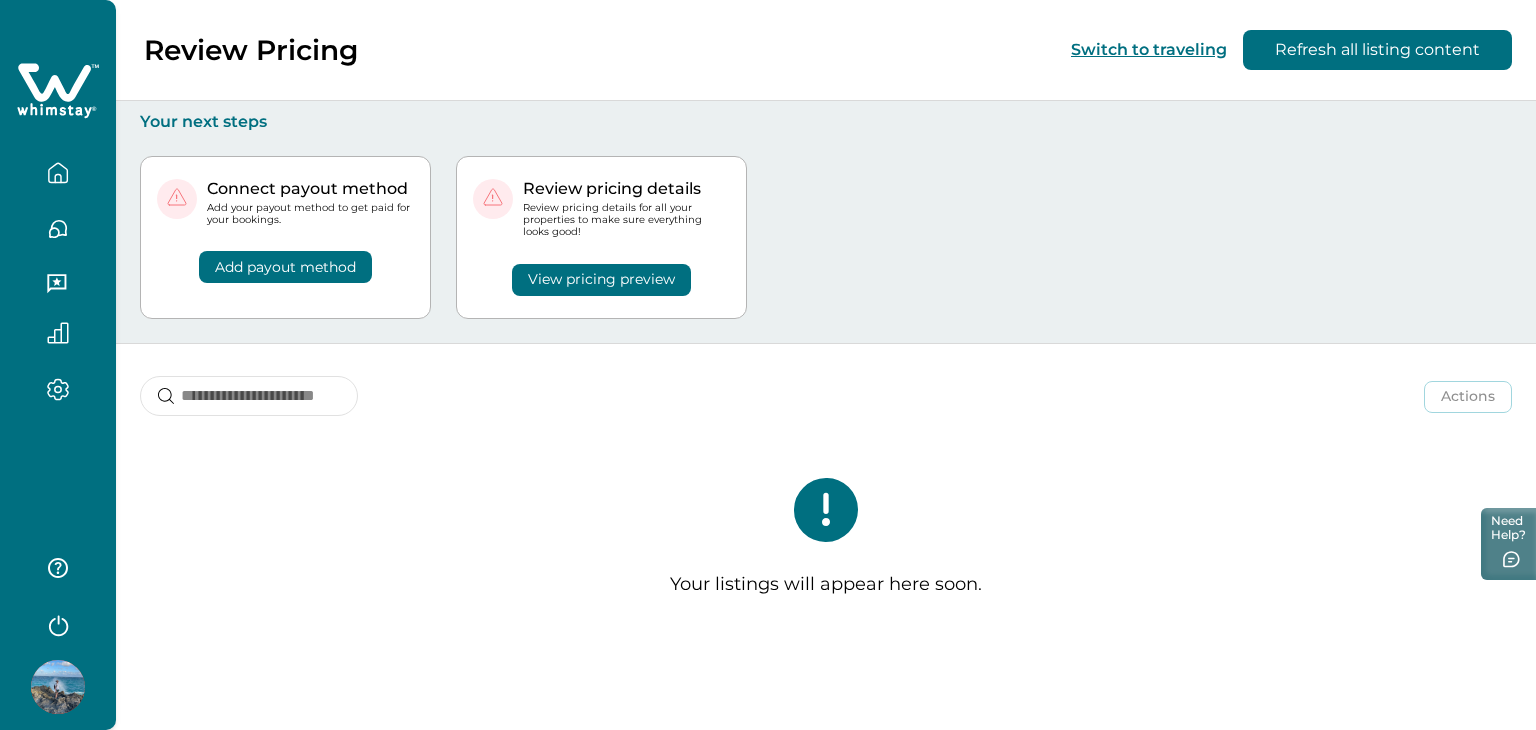 click 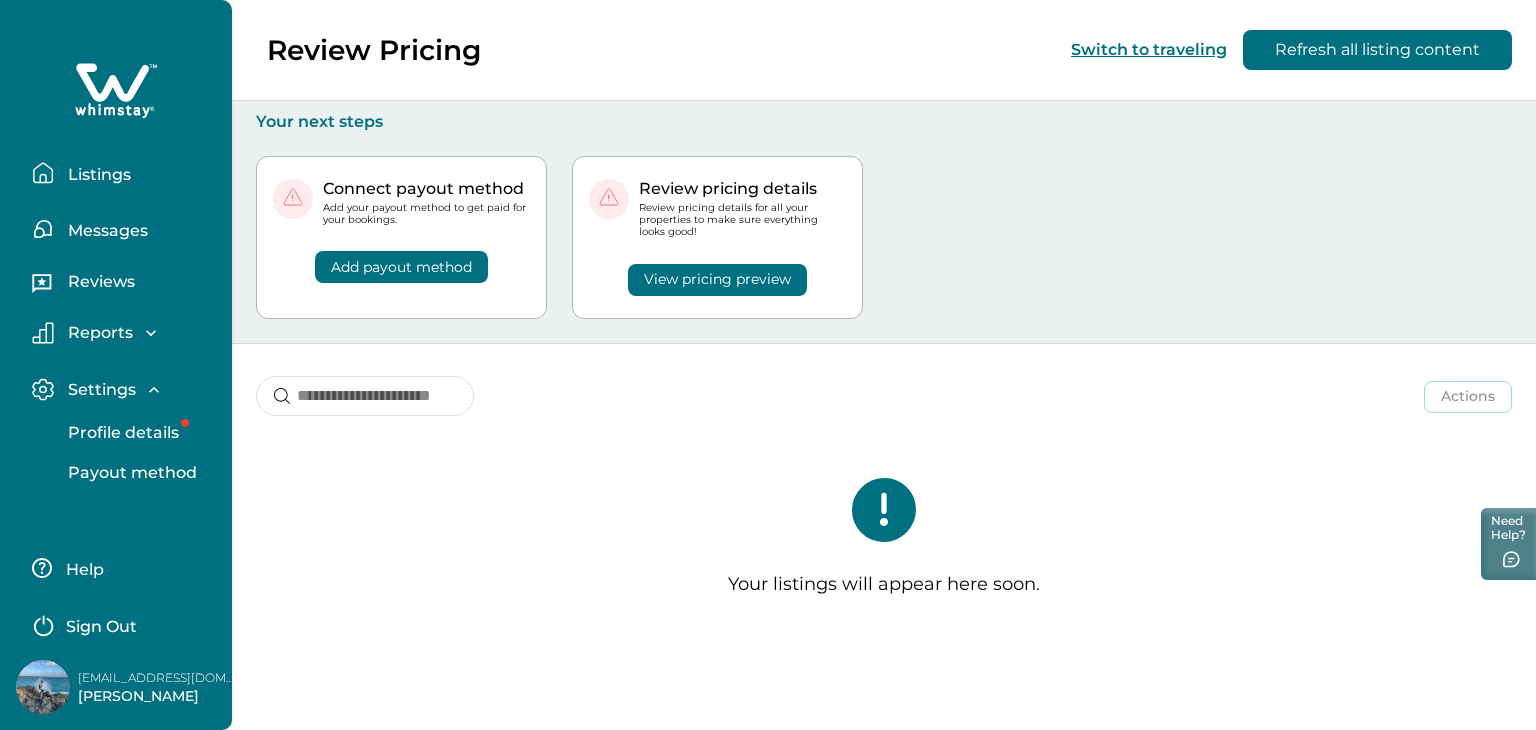 click on "Profile details" at bounding box center [120, 433] 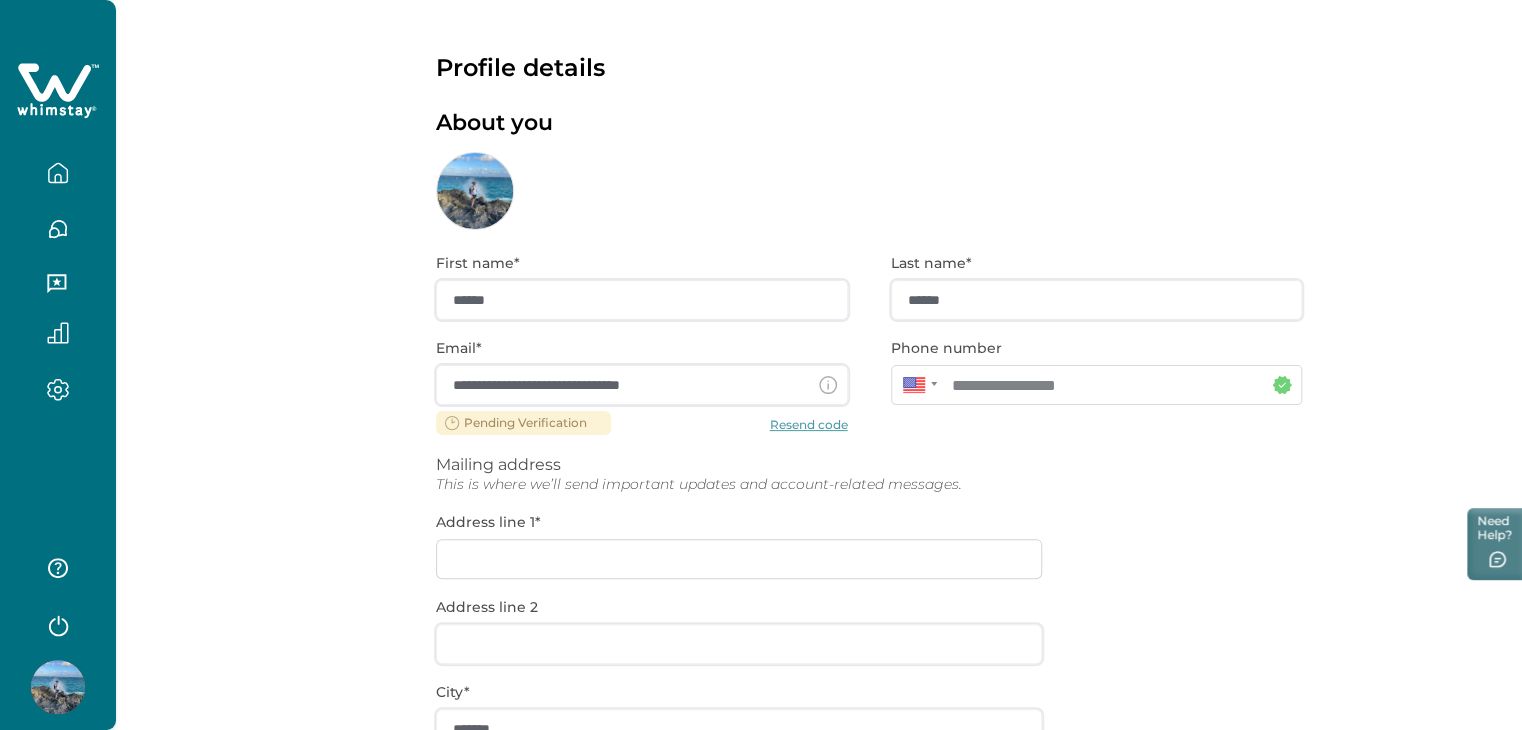 click on "**********" at bounding box center (869, 642) 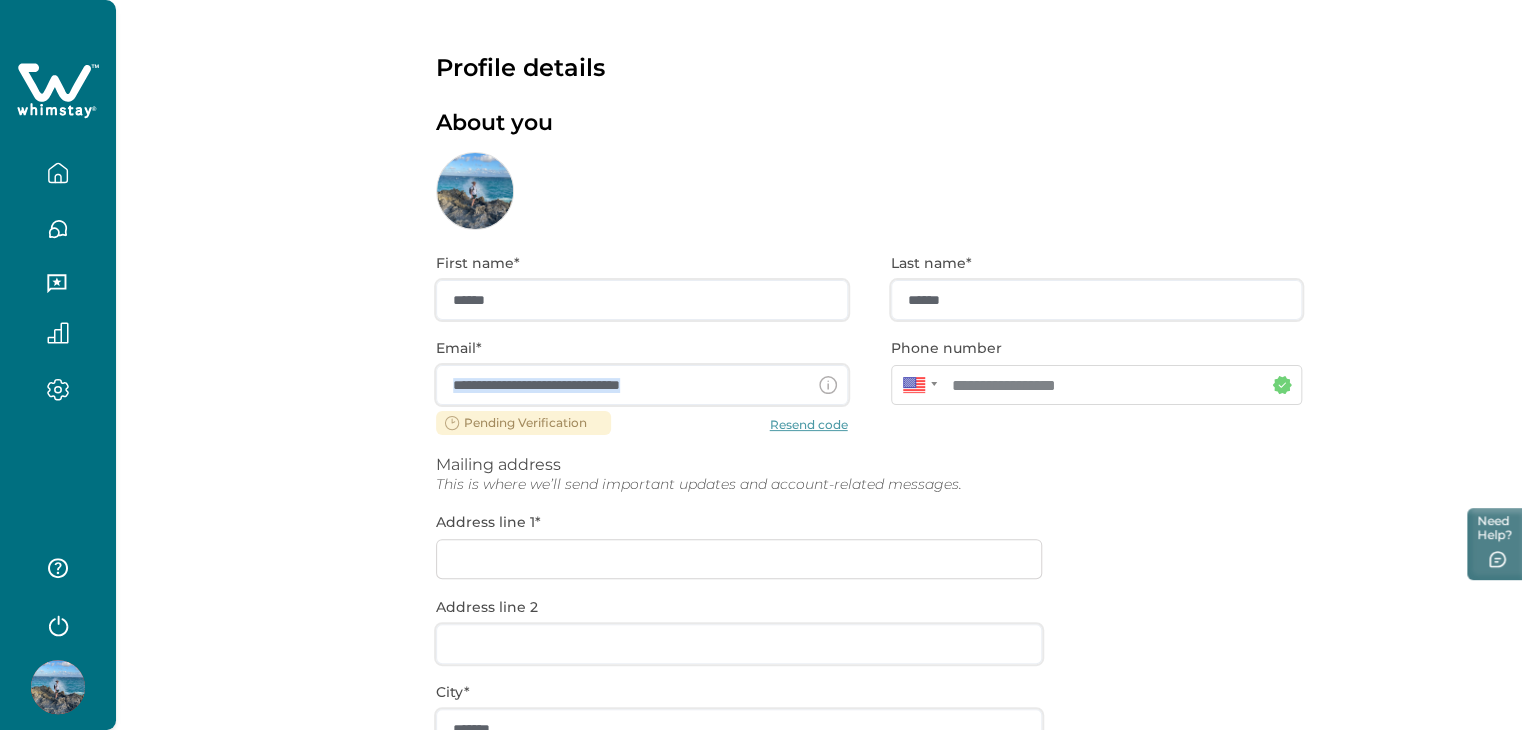 click on "**********" at bounding box center [869, 642] 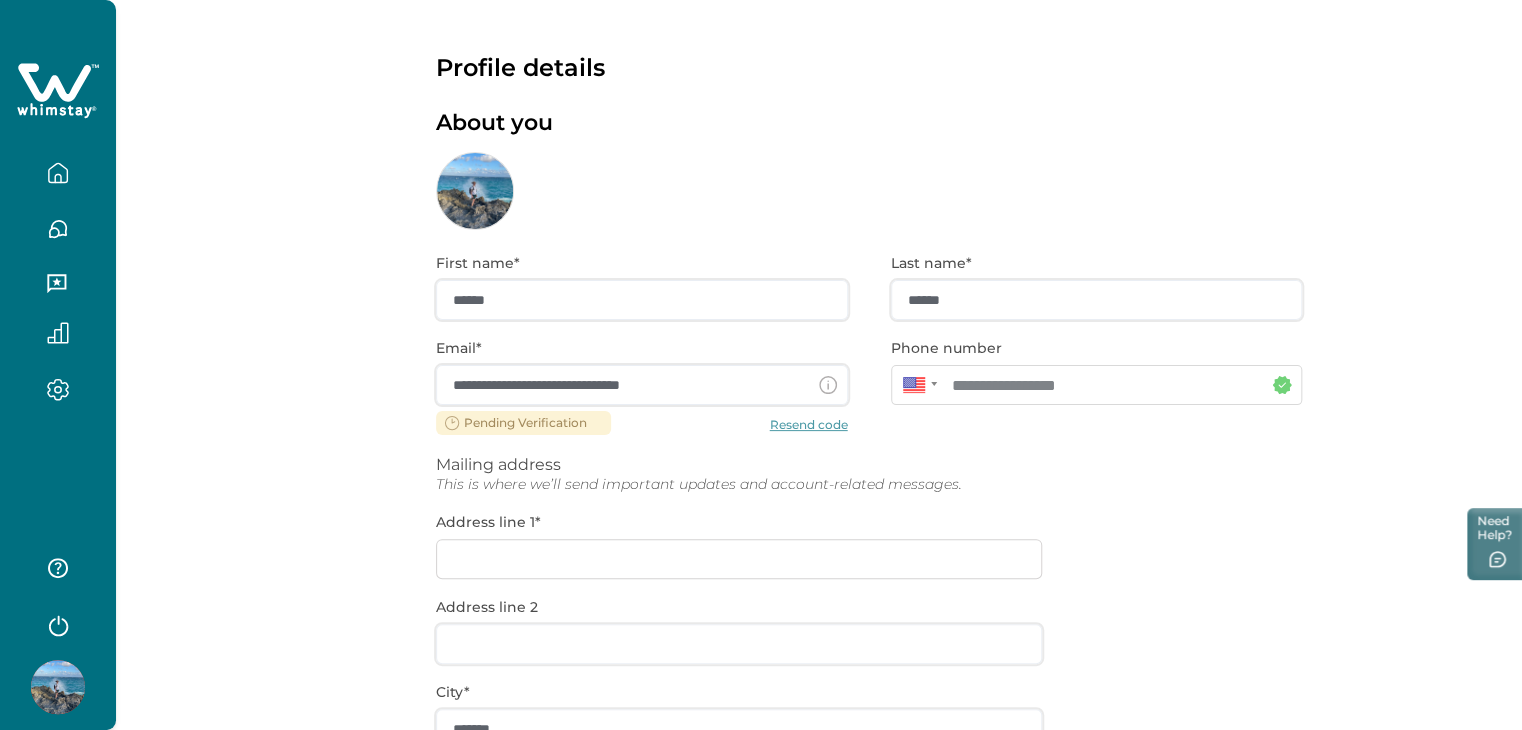 click on "**********" at bounding box center [869, 642] 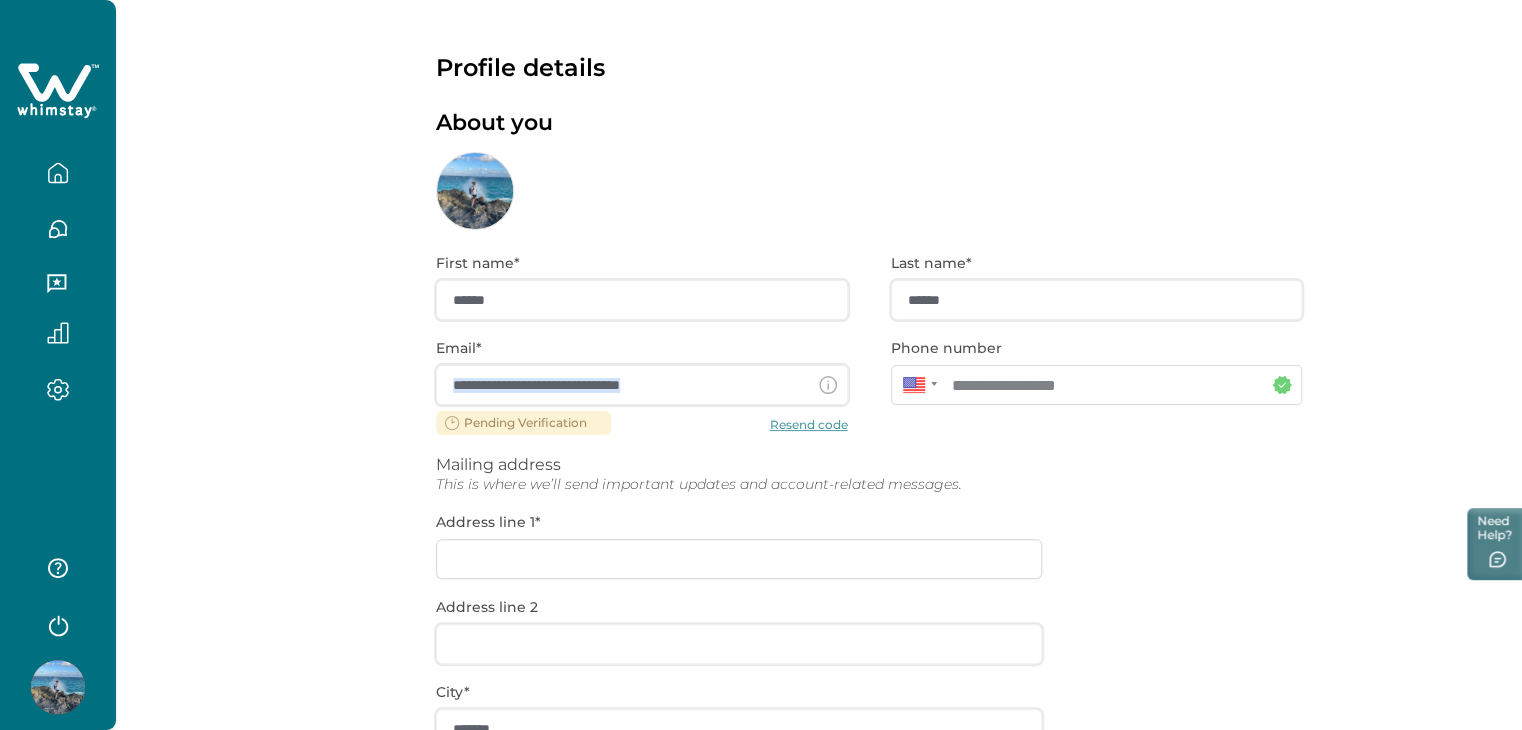 click on "**********" at bounding box center [869, 642] 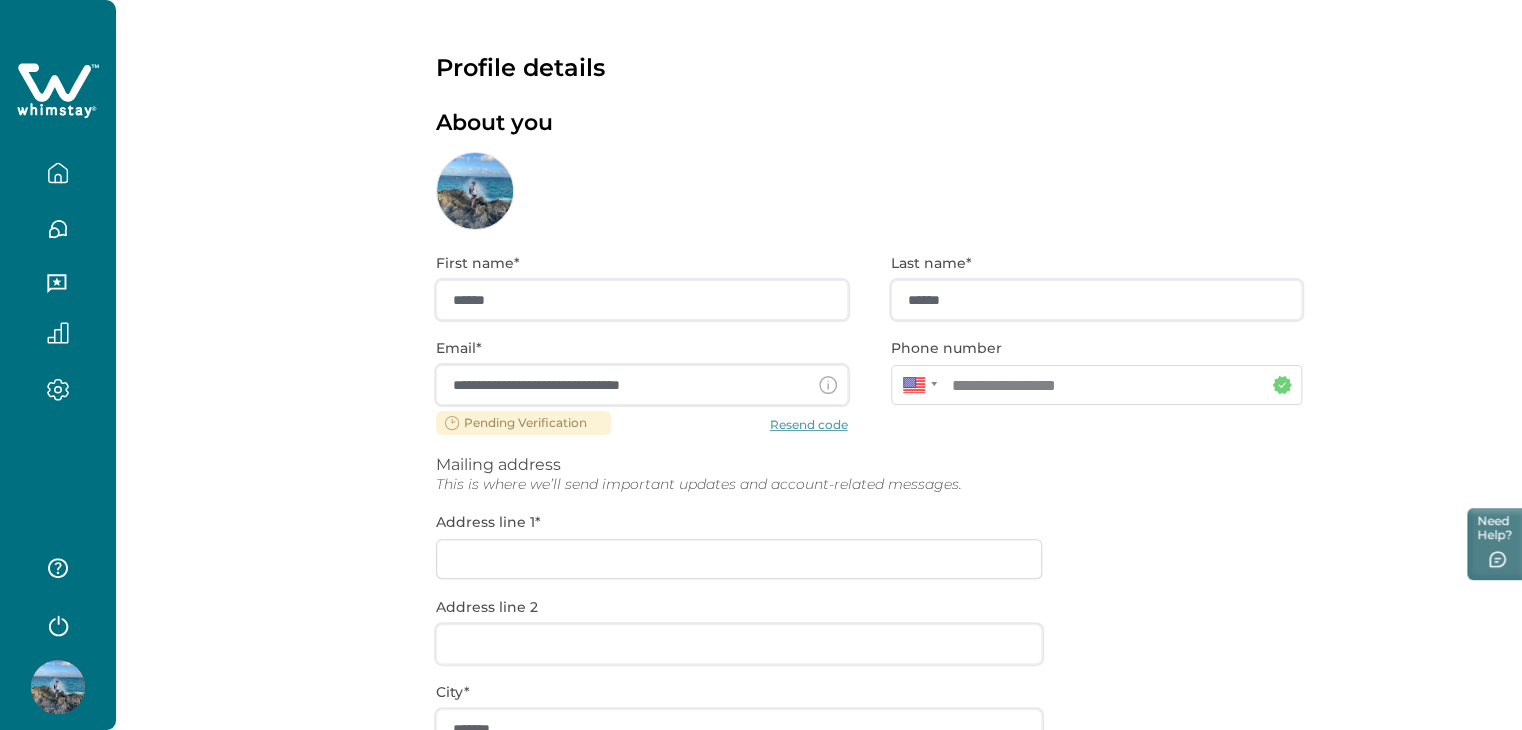 click on "**********" at bounding box center (869, 642) 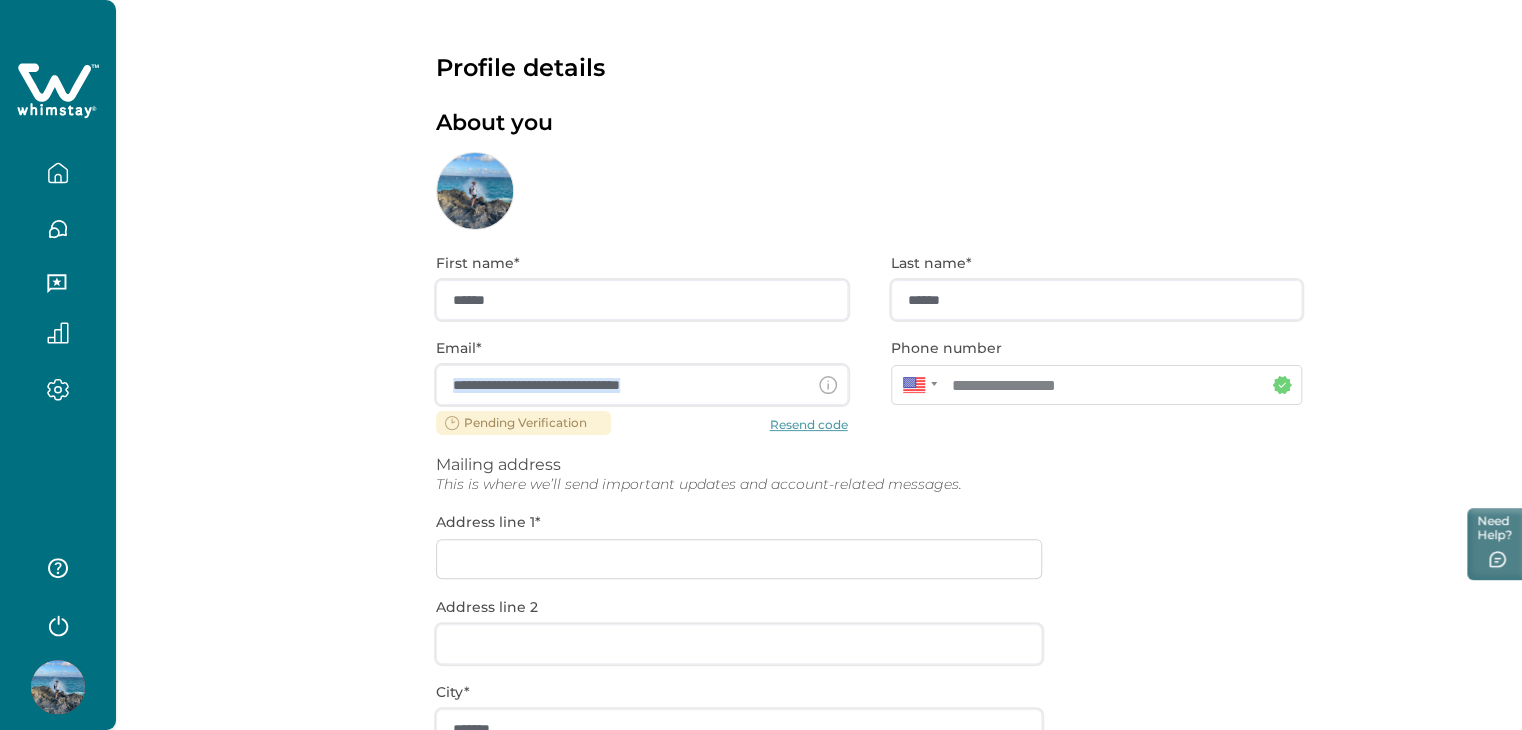click on "**********" at bounding box center (869, 642) 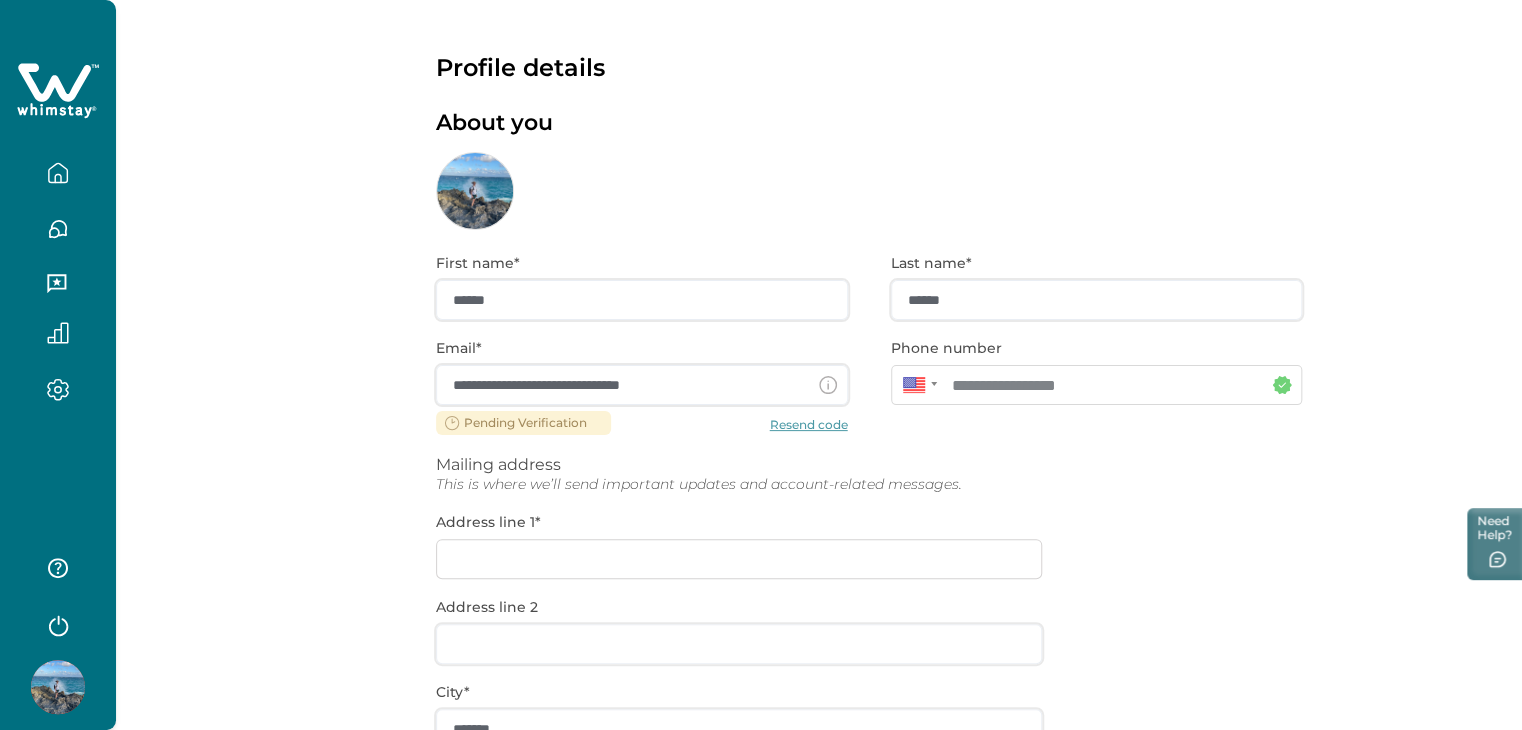 drag, startPoint x: 739, startPoint y: 392, endPoint x: 439, endPoint y: 394, distance: 300.00665 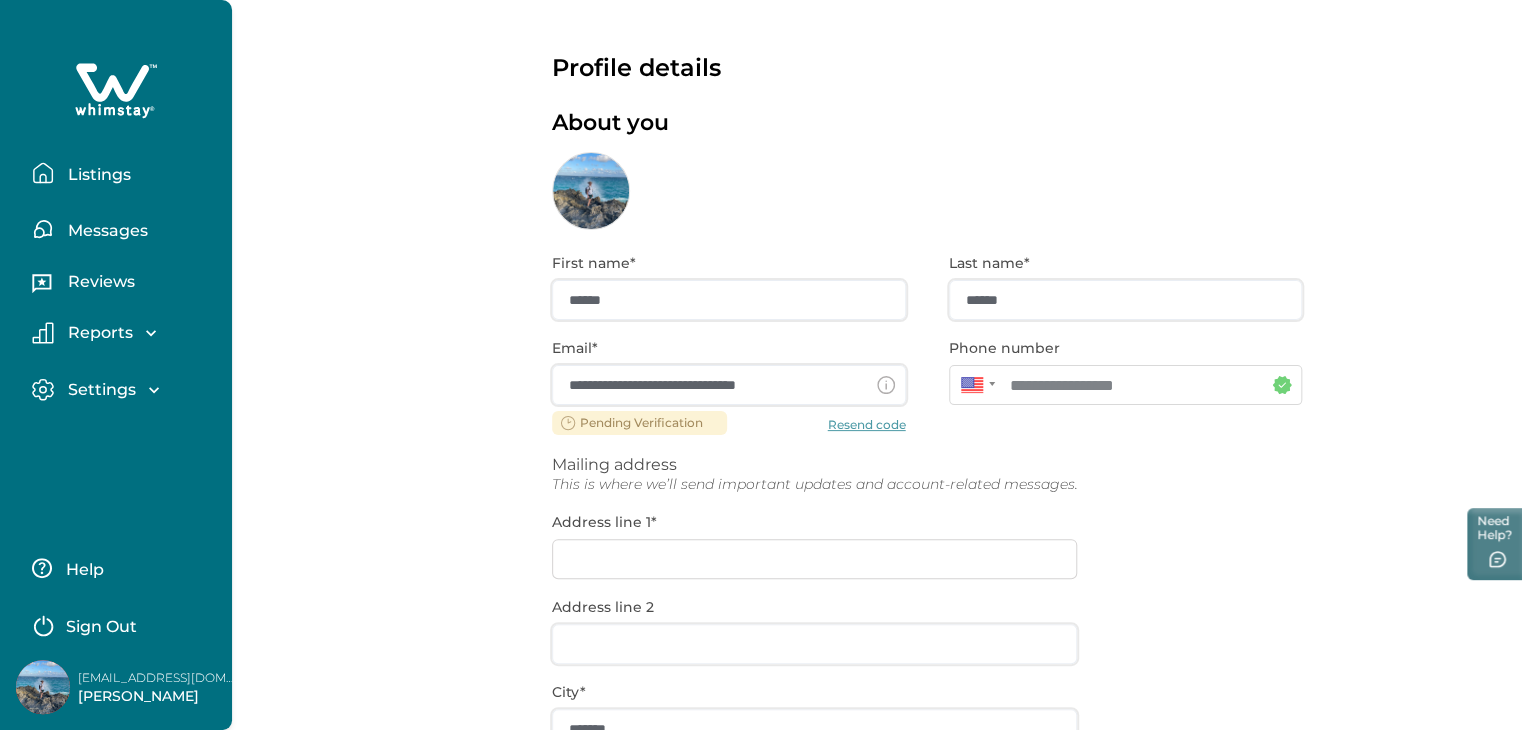 click on "Listings" at bounding box center [124, 173] 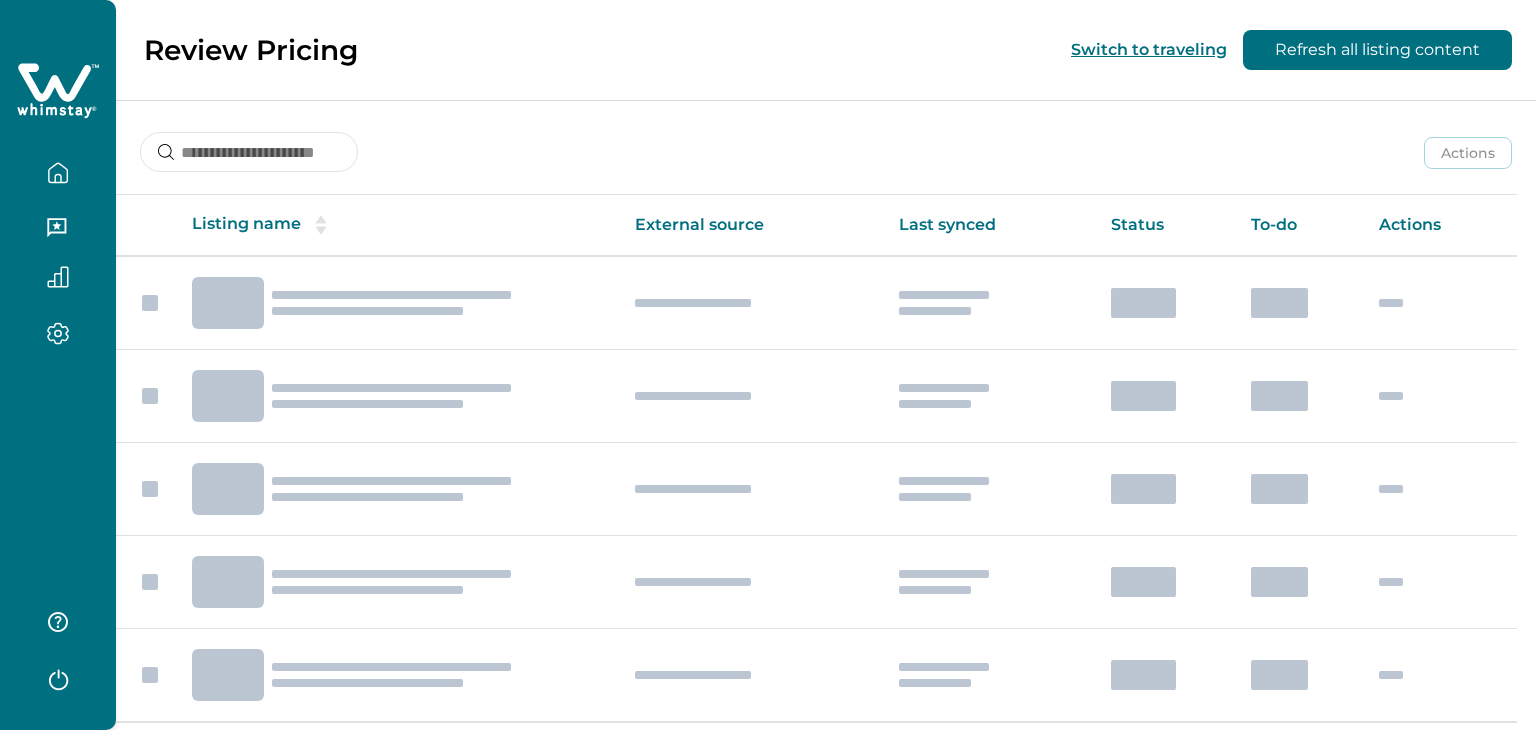 scroll, scrollTop: 0, scrollLeft: 0, axis: both 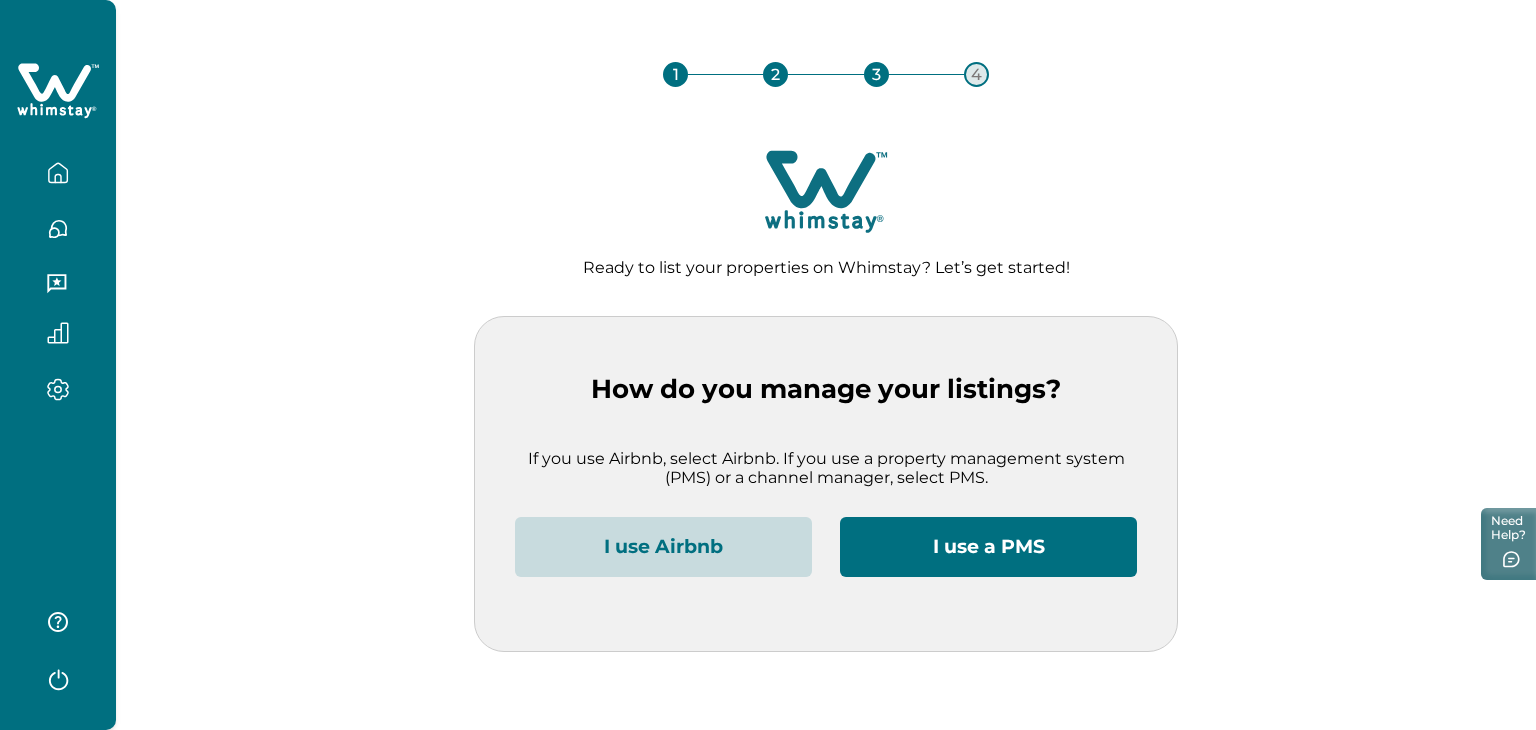 click on "I use Airbnb" at bounding box center [663, 547] 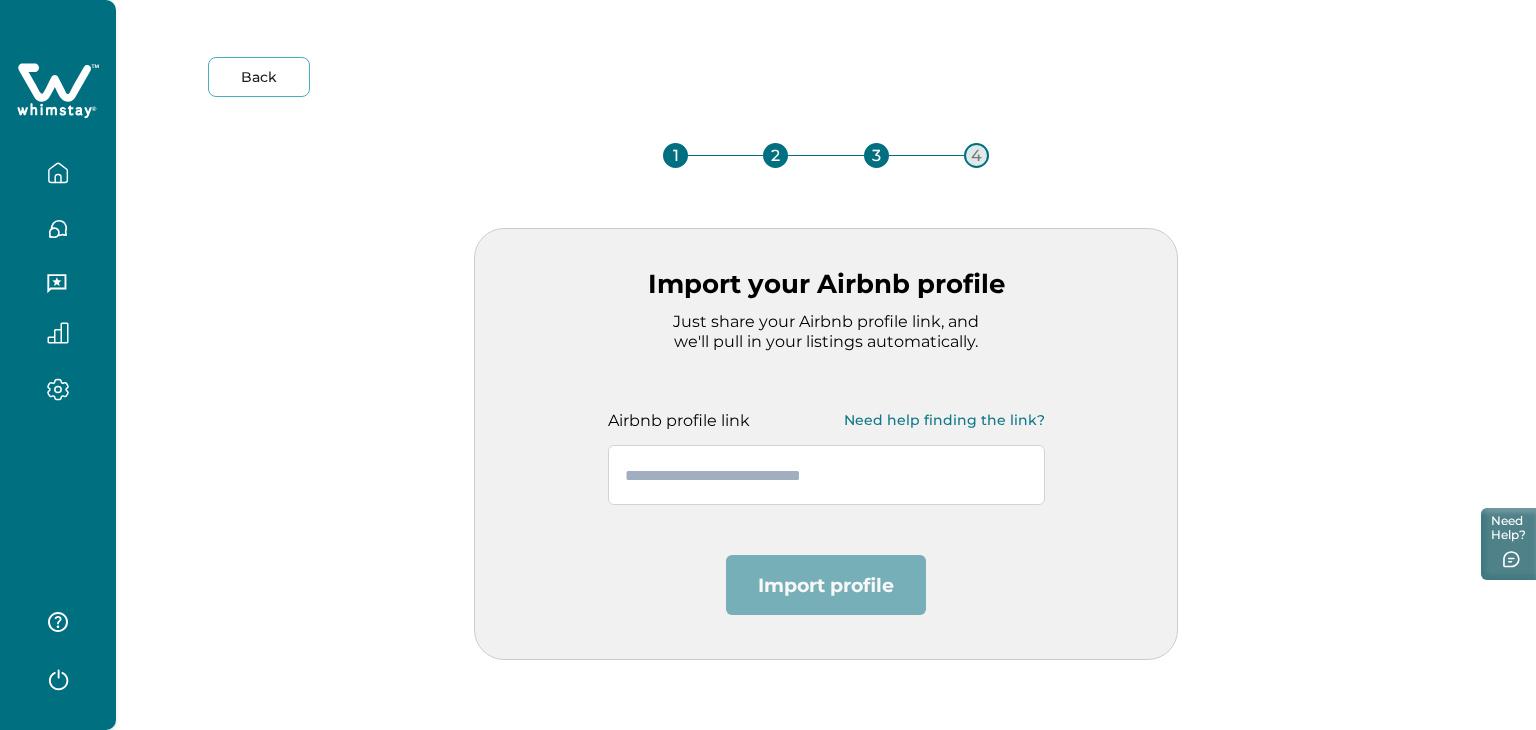 click at bounding box center [826, 475] 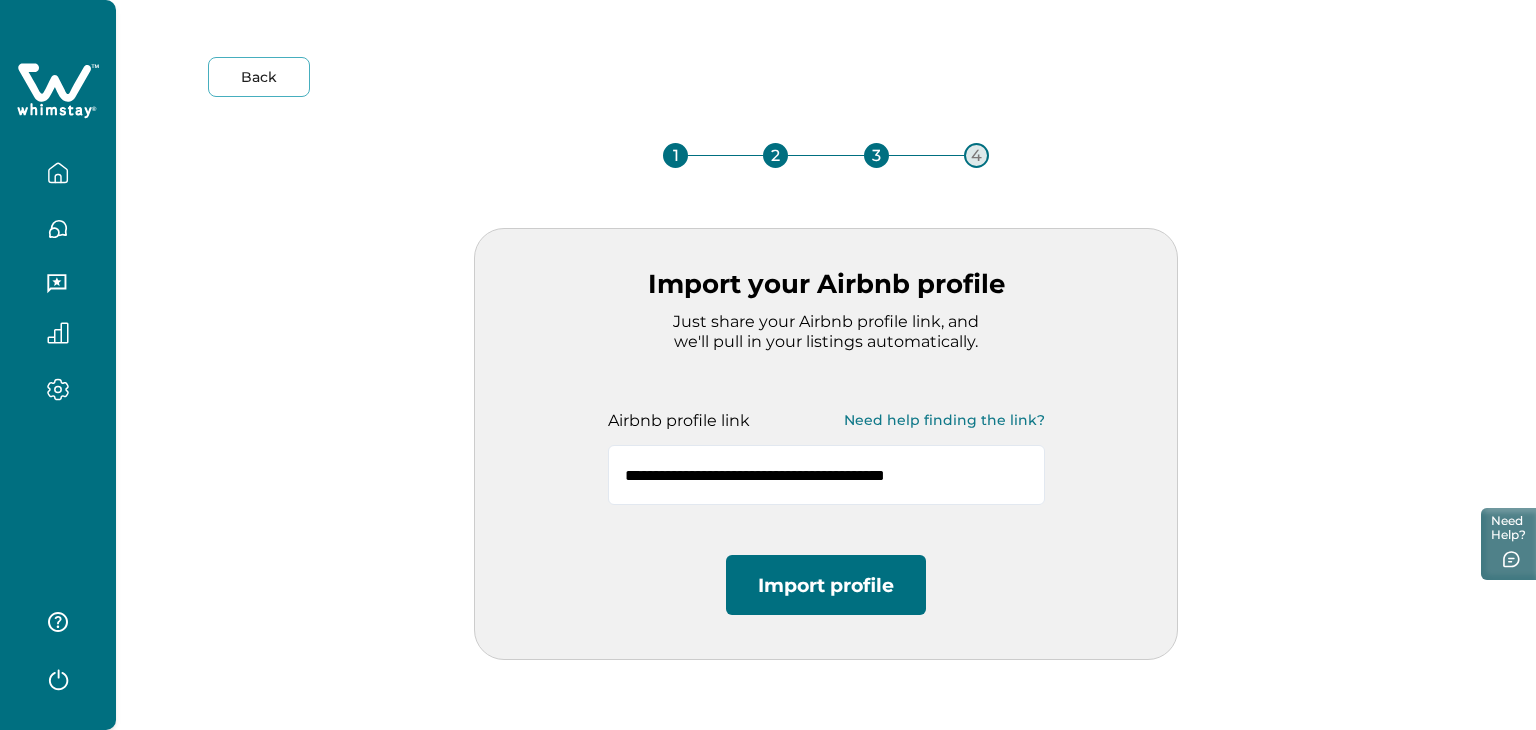 type on "**********" 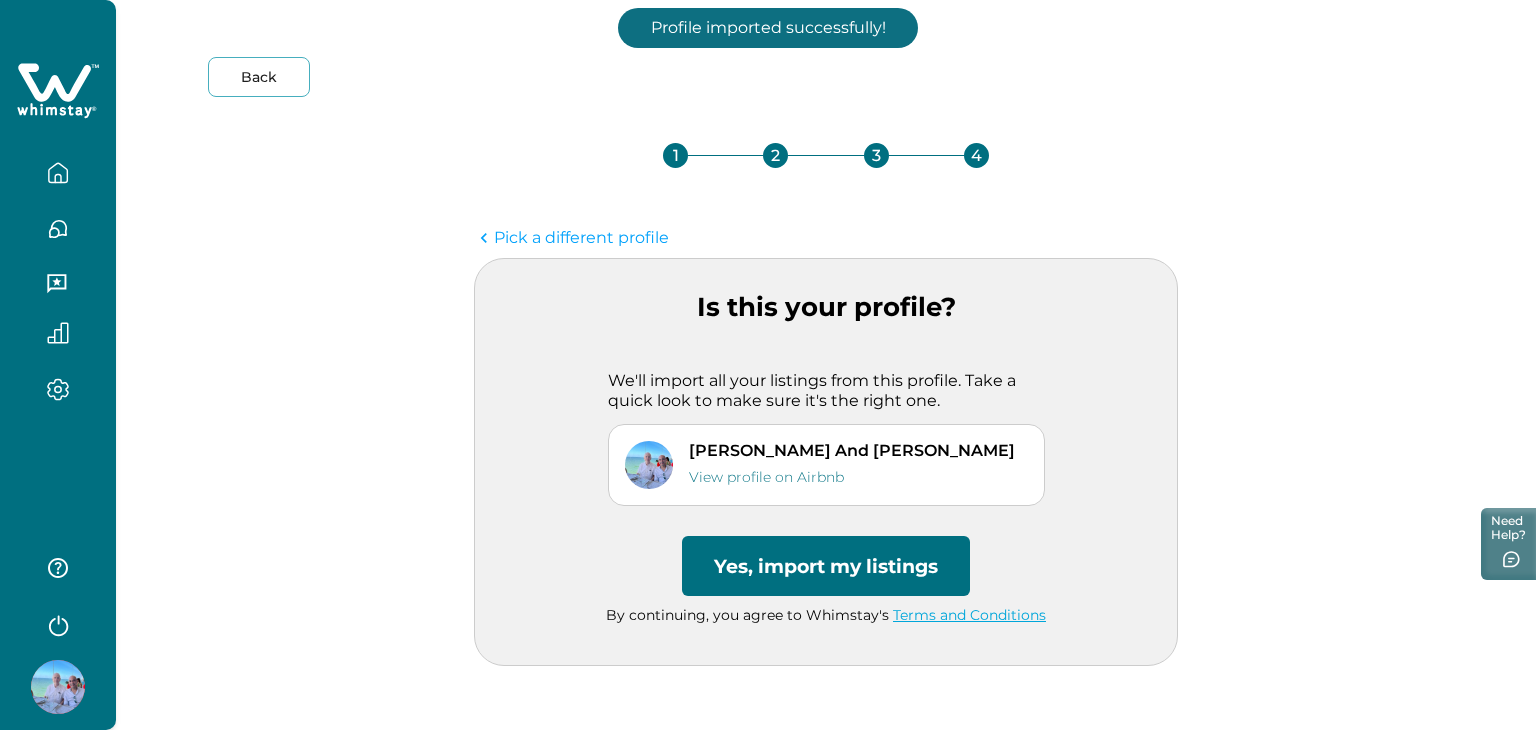 click on "Yes, import my listings" at bounding box center [826, 566] 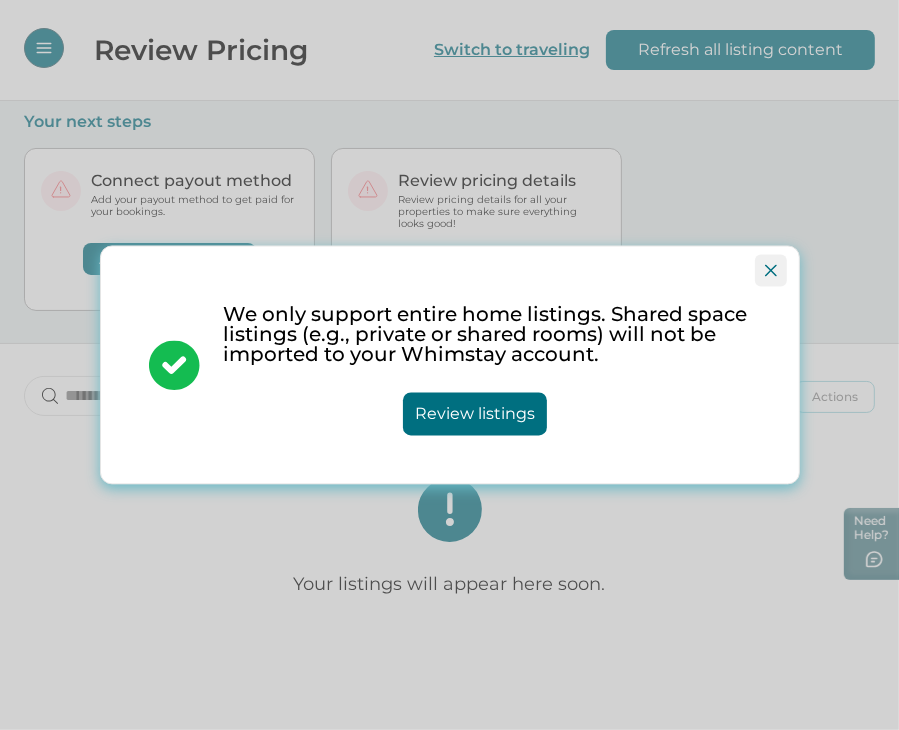 click at bounding box center (771, 271) 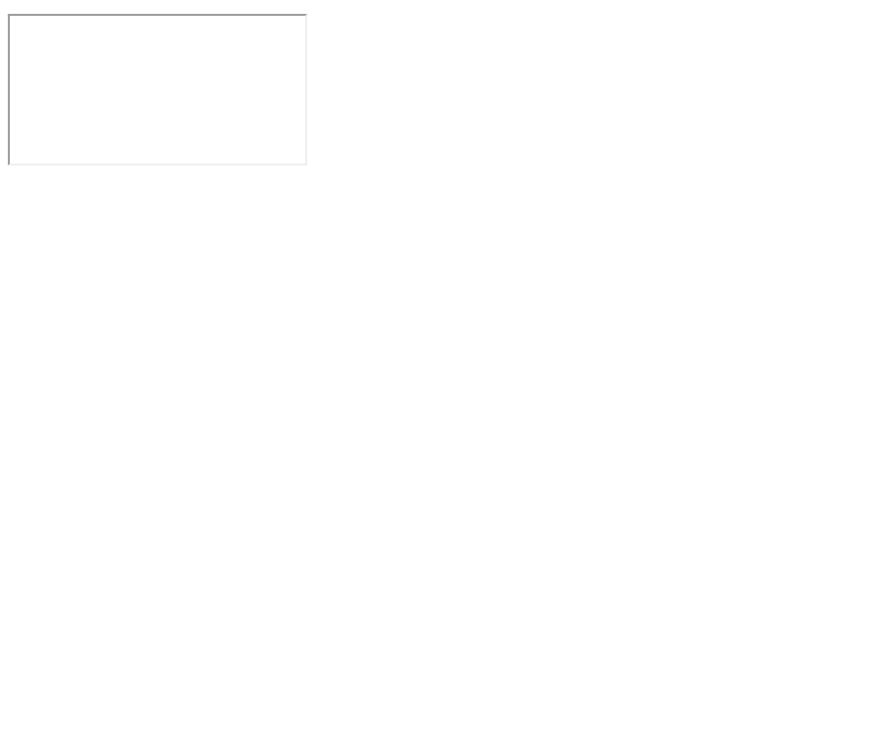 scroll, scrollTop: 0, scrollLeft: 0, axis: both 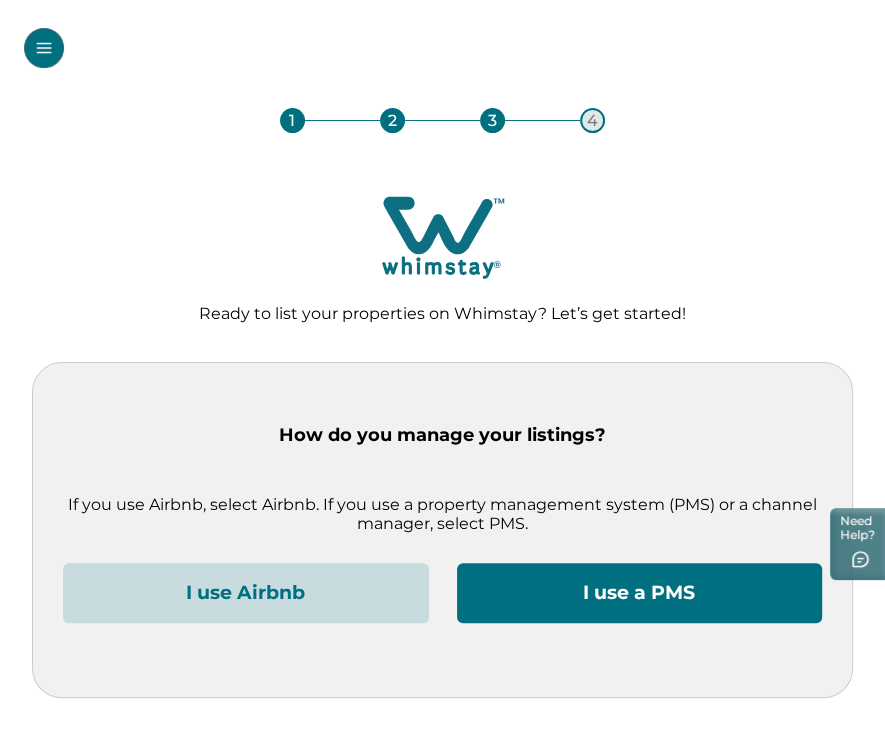 click on "I use Airbnb" at bounding box center (246, 593) 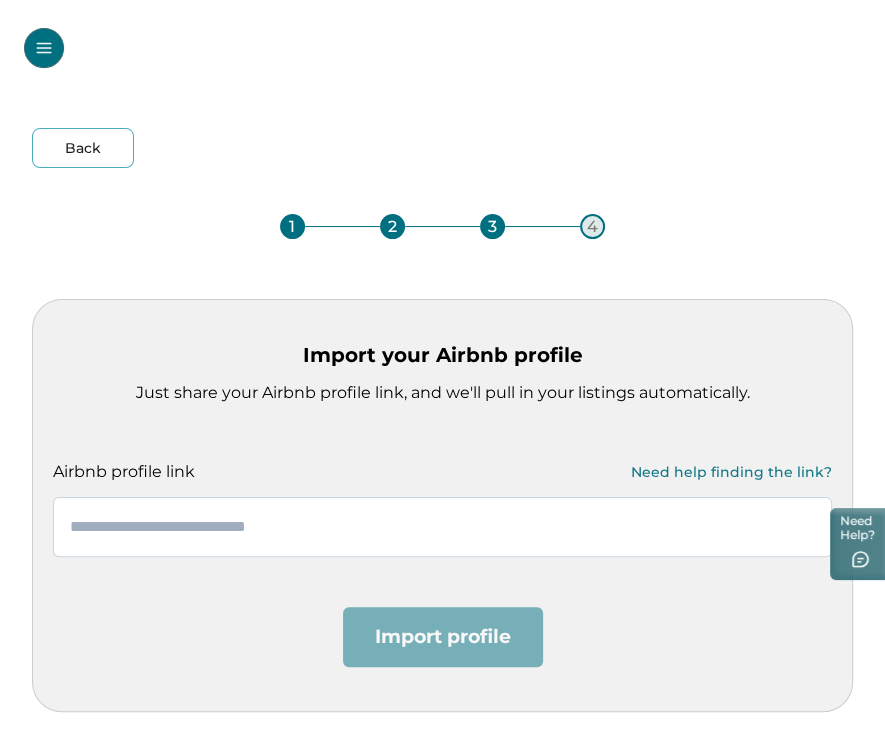 paste on "**********" 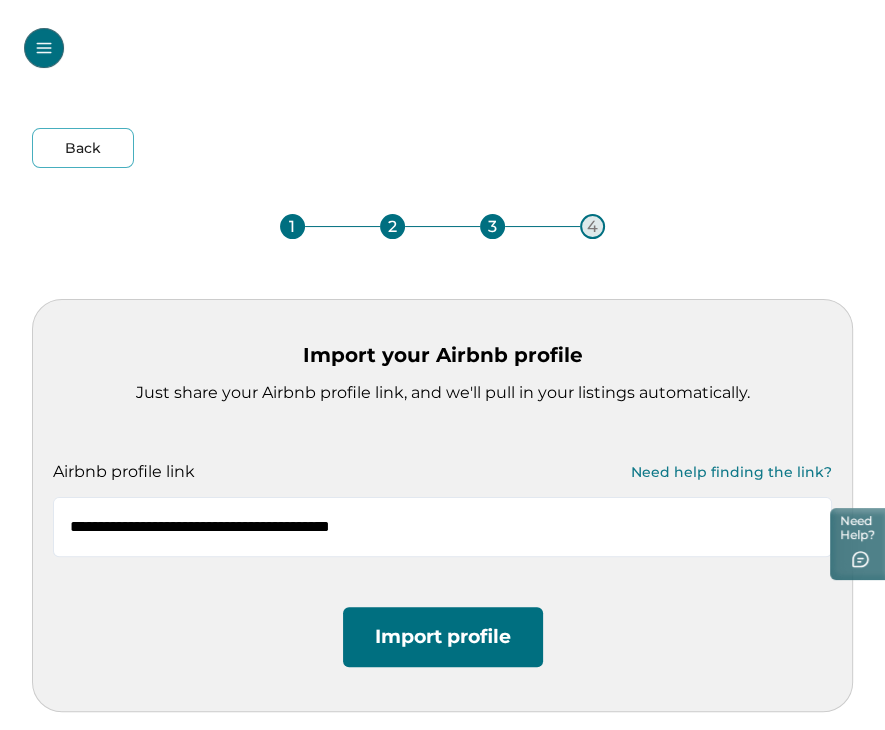 type on "**********" 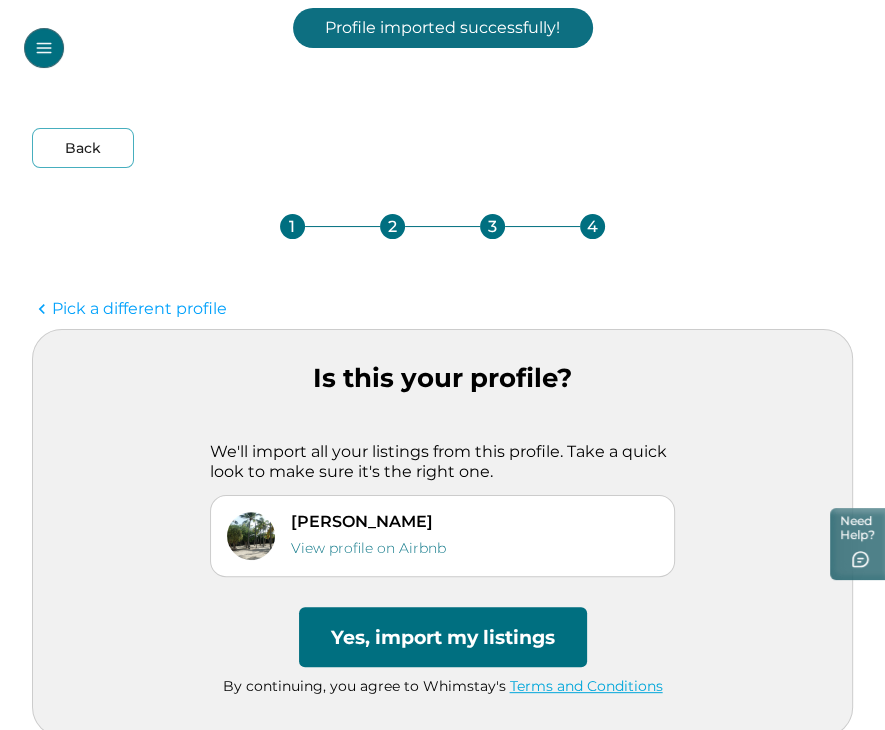 click on "Yes, import my listings" at bounding box center [443, 637] 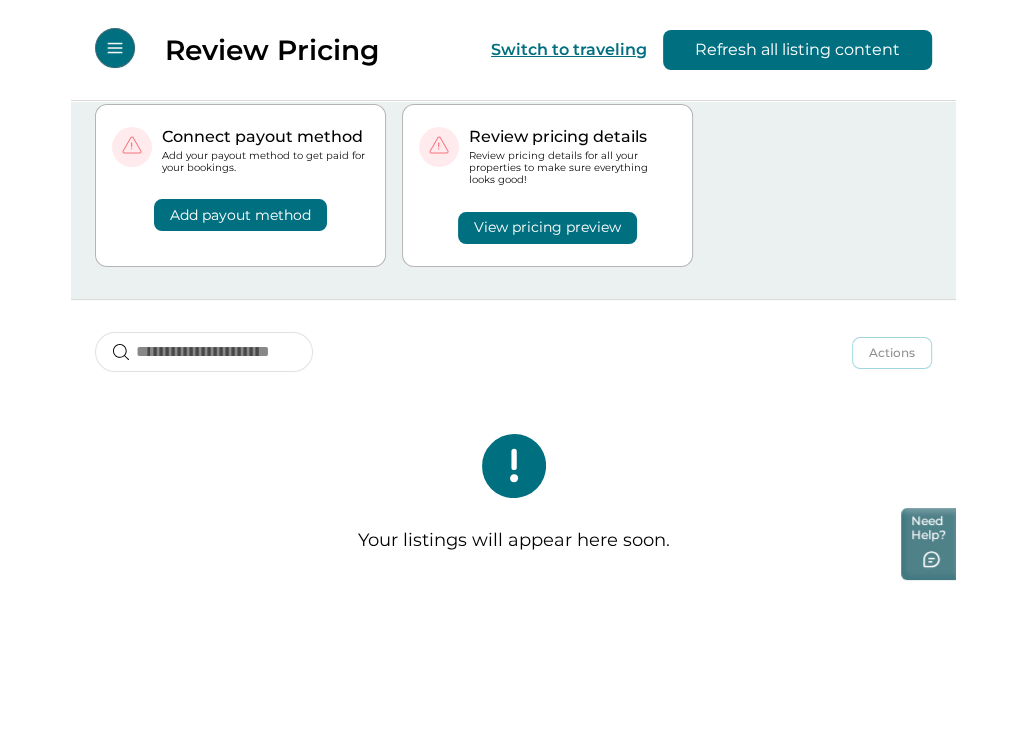 scroll, scrollTop: 0, scrollLeft: 0, axis: both 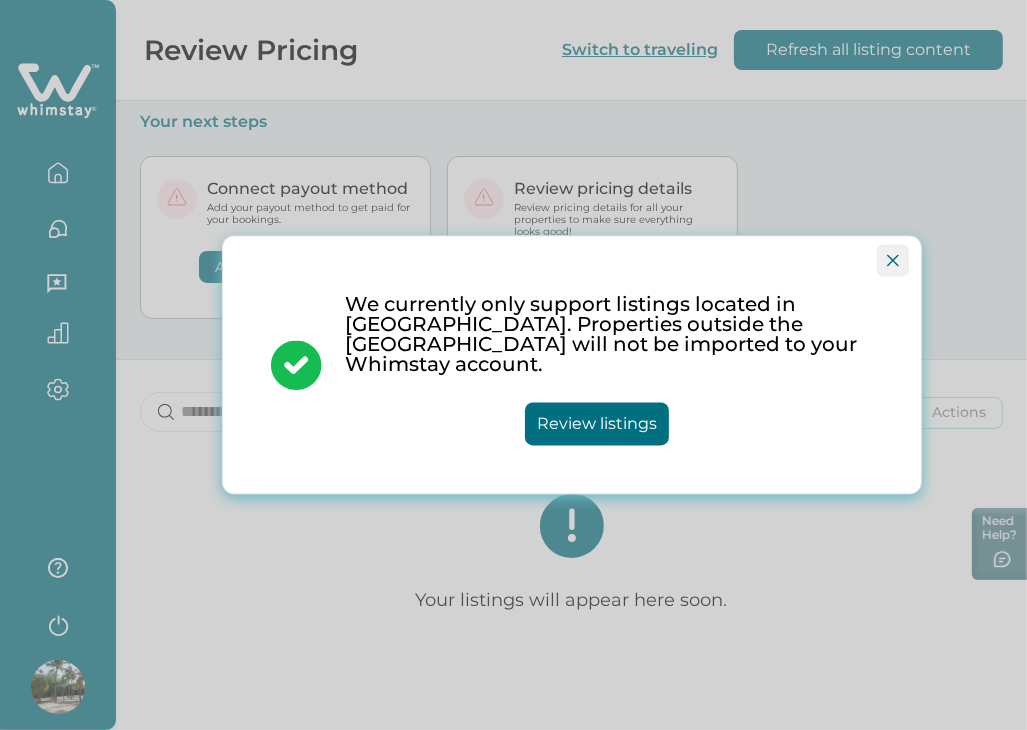 click 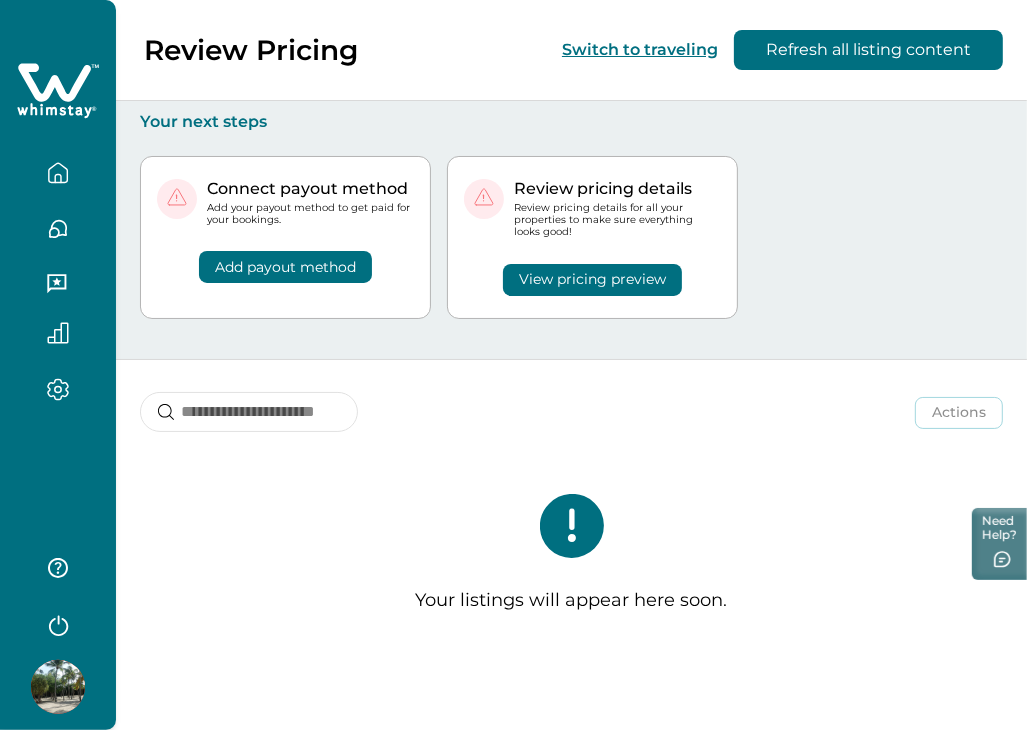 click 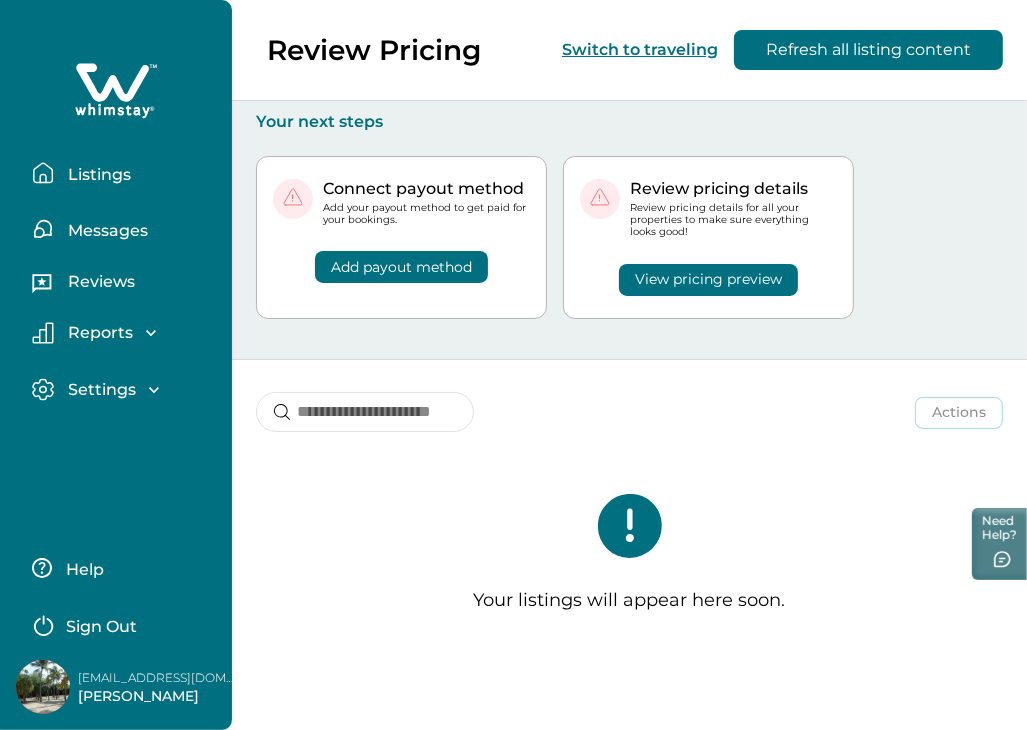 click on "Sign Out" at bounding box center [120, 624] 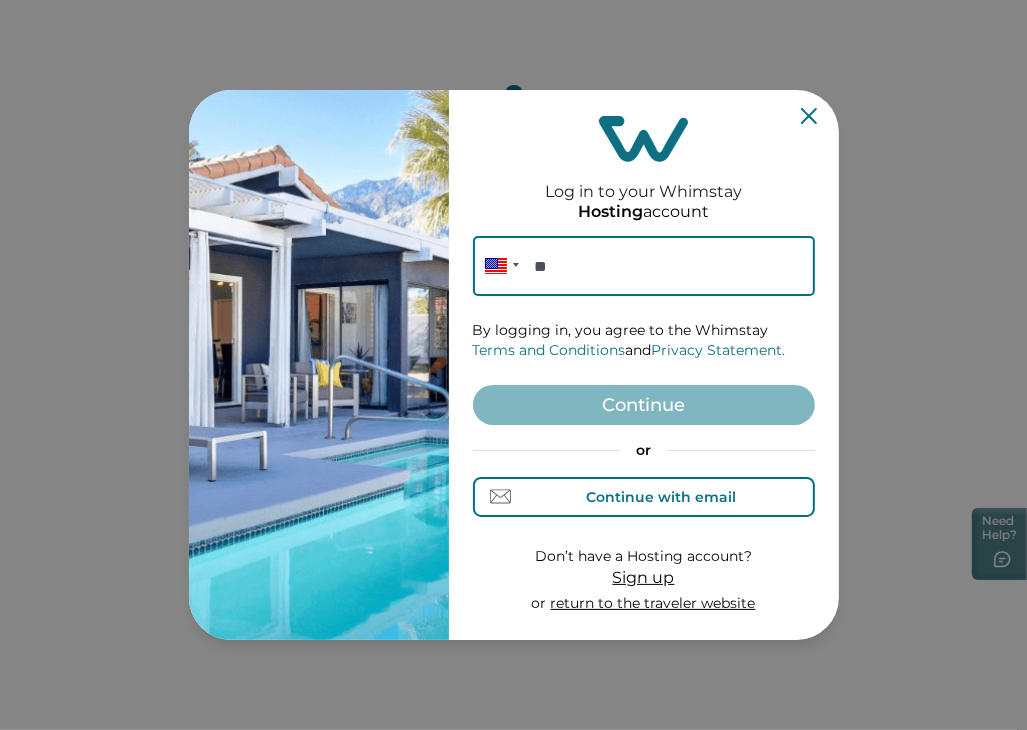 click on "Continue with email" at bounding box center (661, 497) 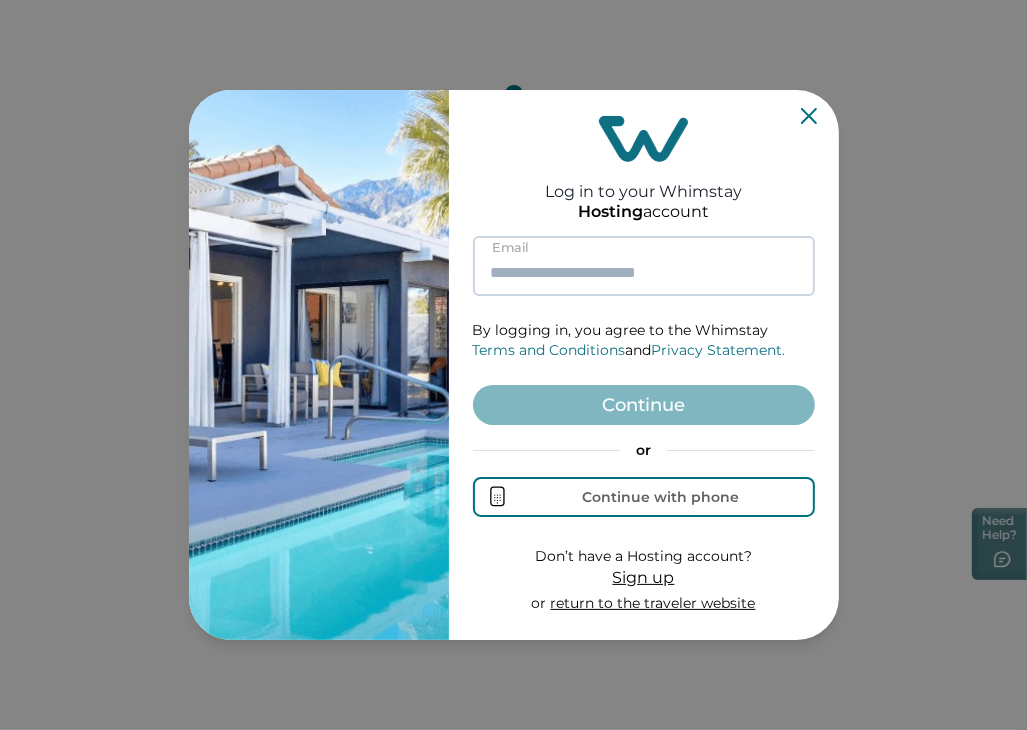 paste on "**********" 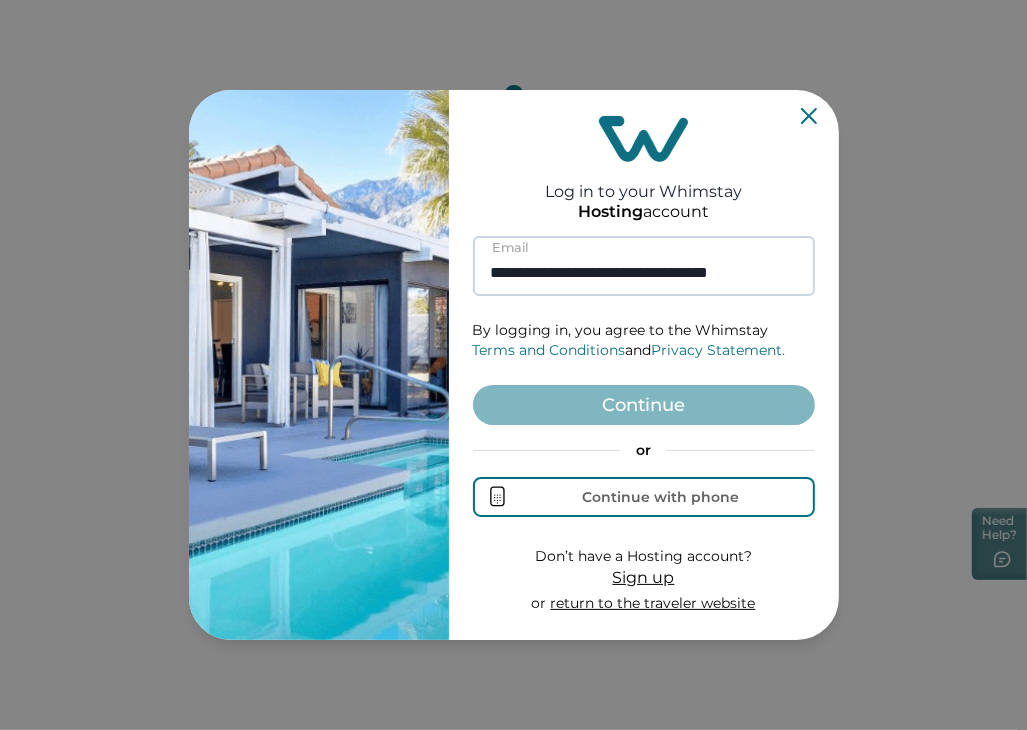 click on "**********" at bounding box center [644, 266] 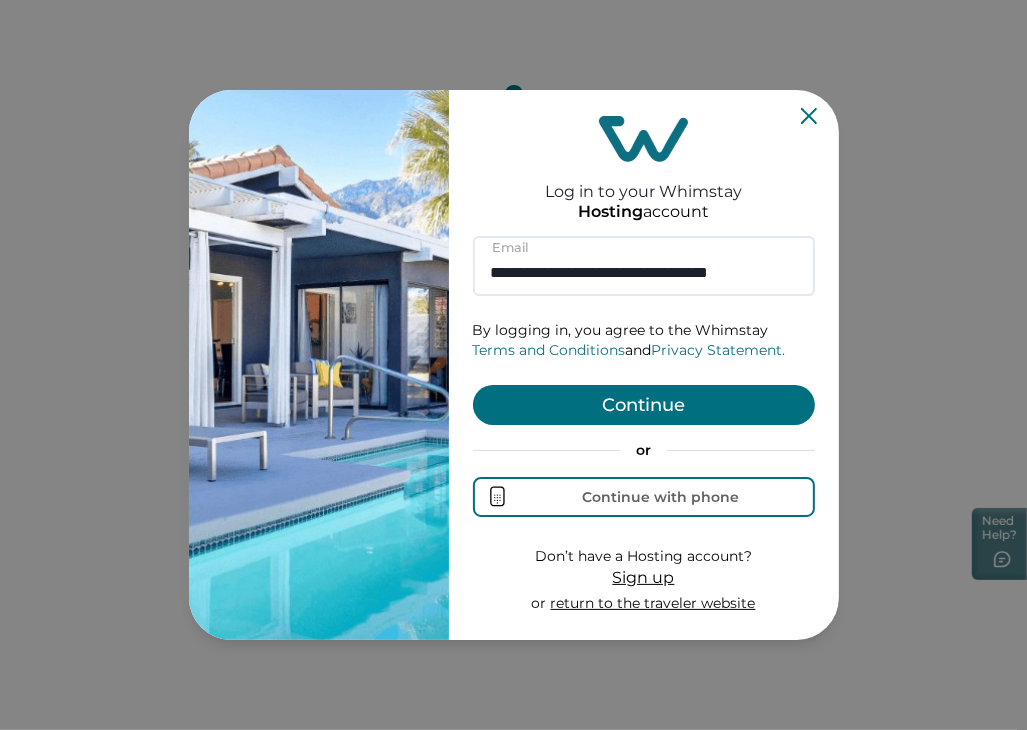 type on "**********" 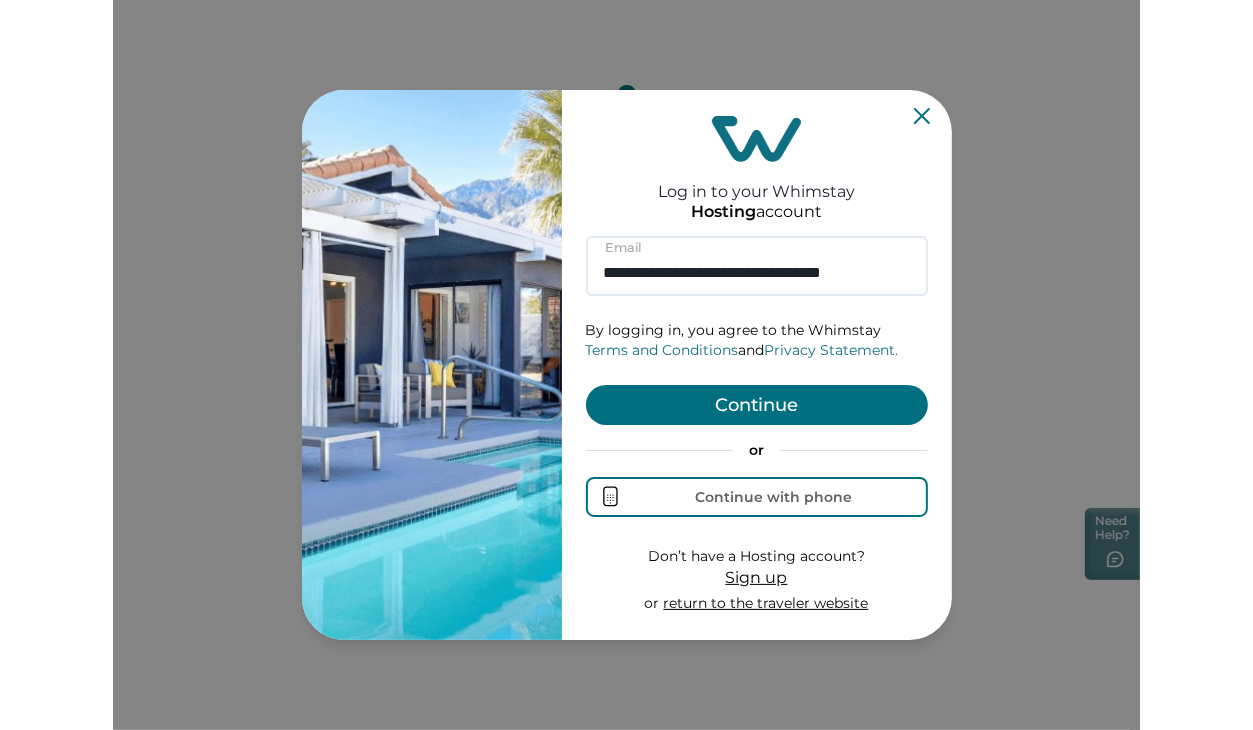 scroll, scrollTop: 0, scrollLeft: 0, axis: both 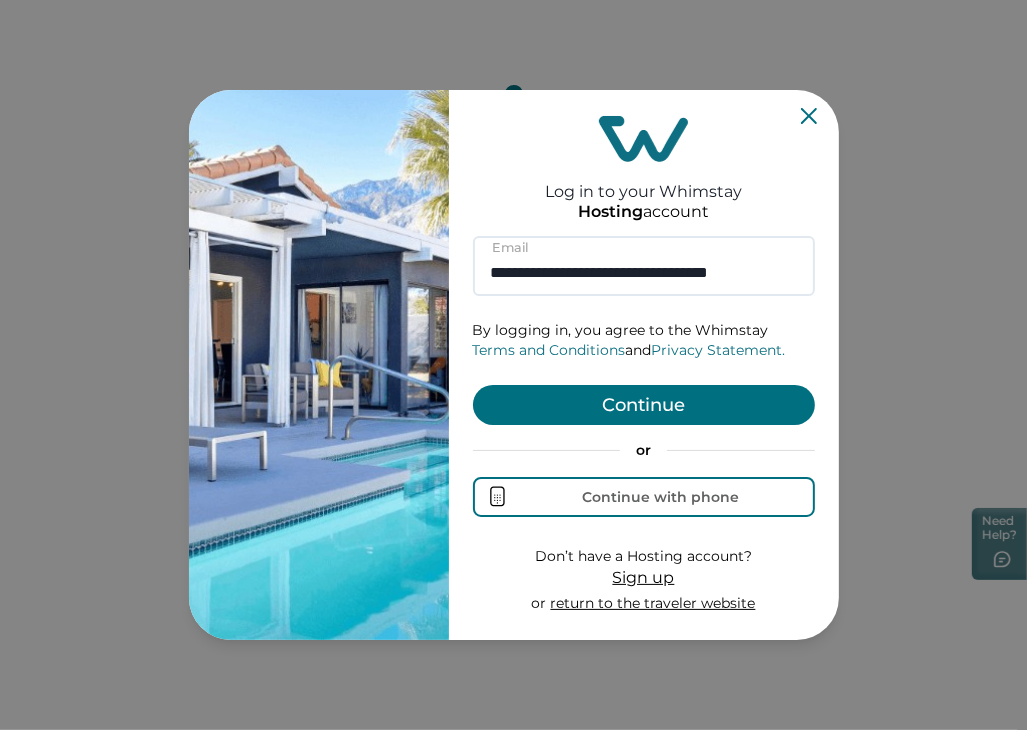 click on "Continue" at bounding box center [644, 405] 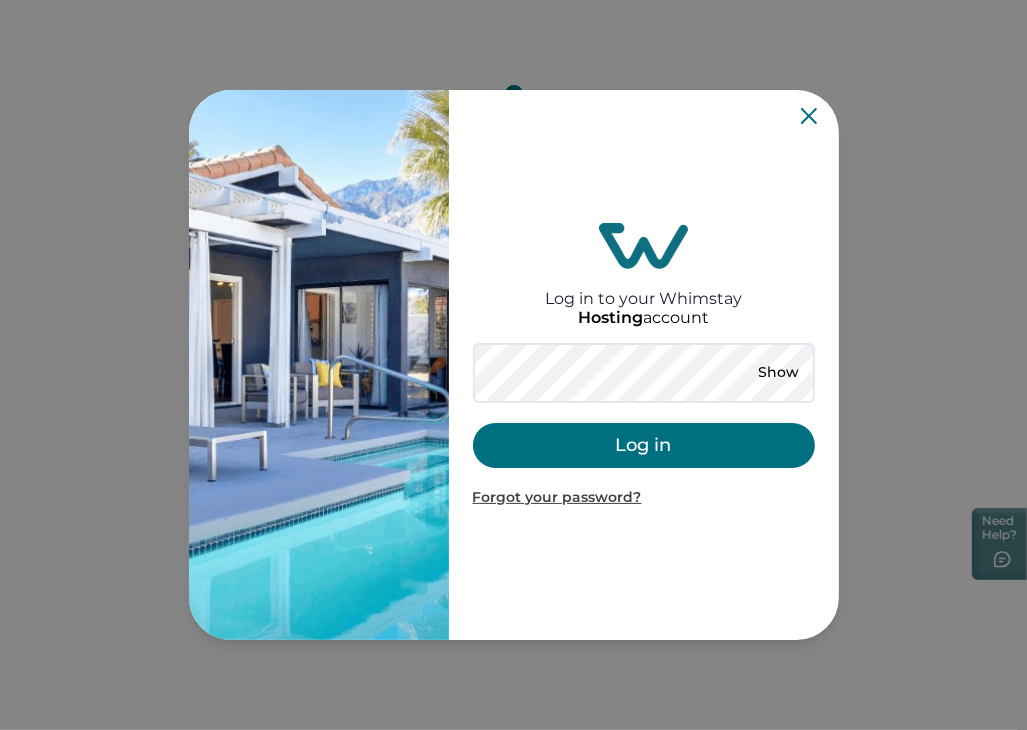 click on "Log in" at bounding box center (644, 445) 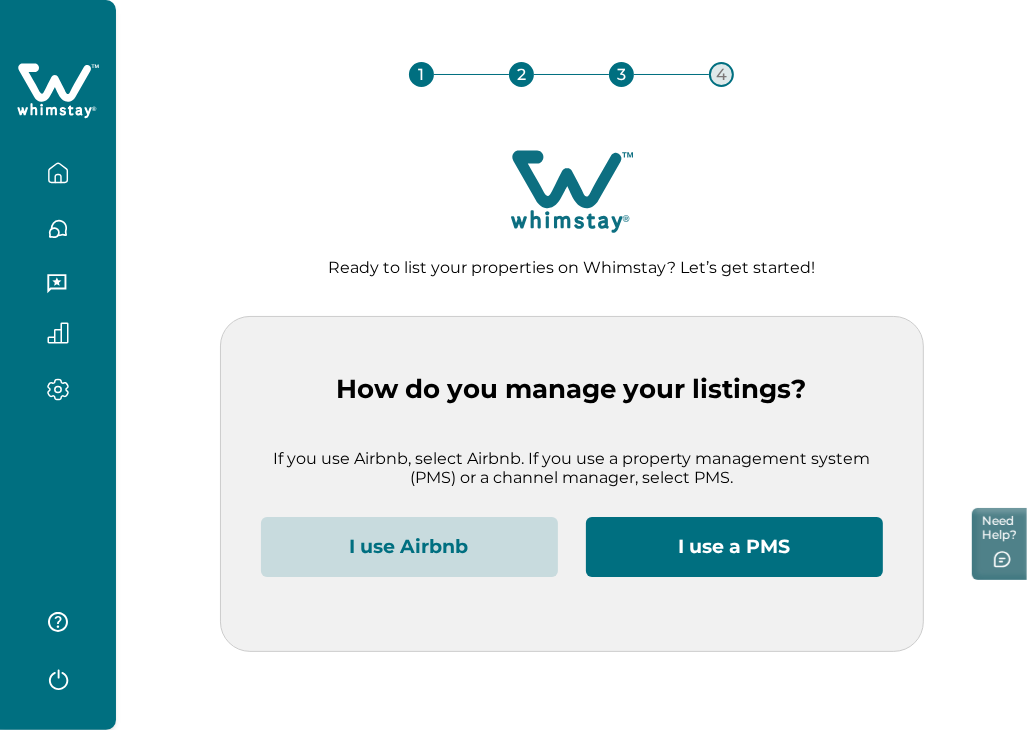 click on "I use Airbnb" at bounding box center (409, 547) 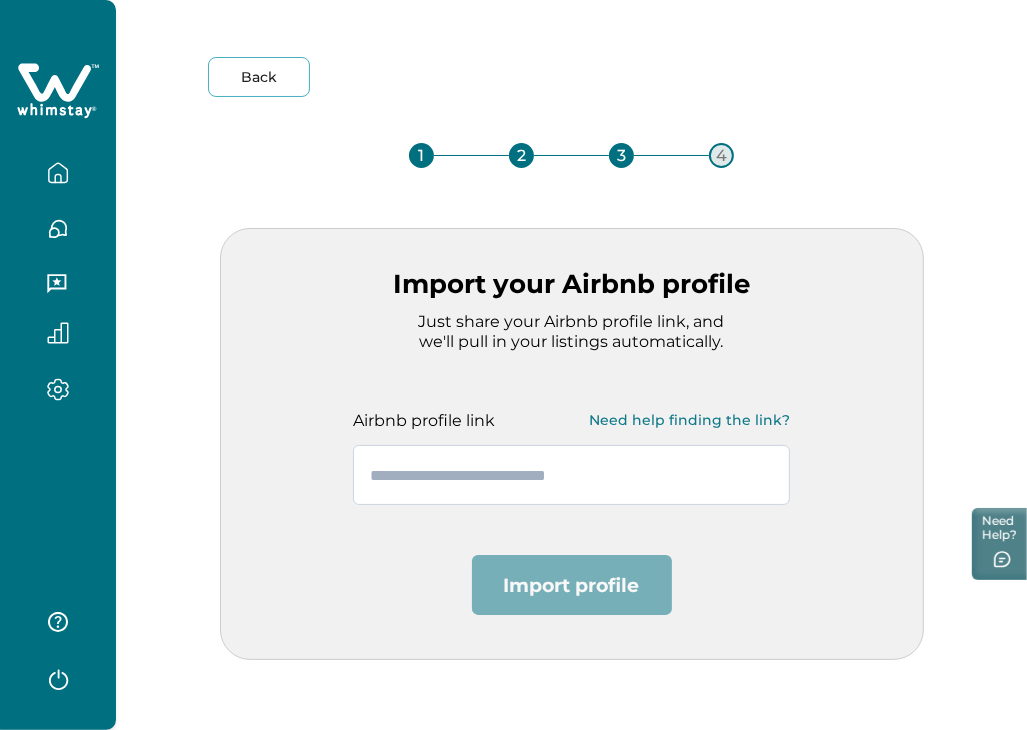 paste on "**********" 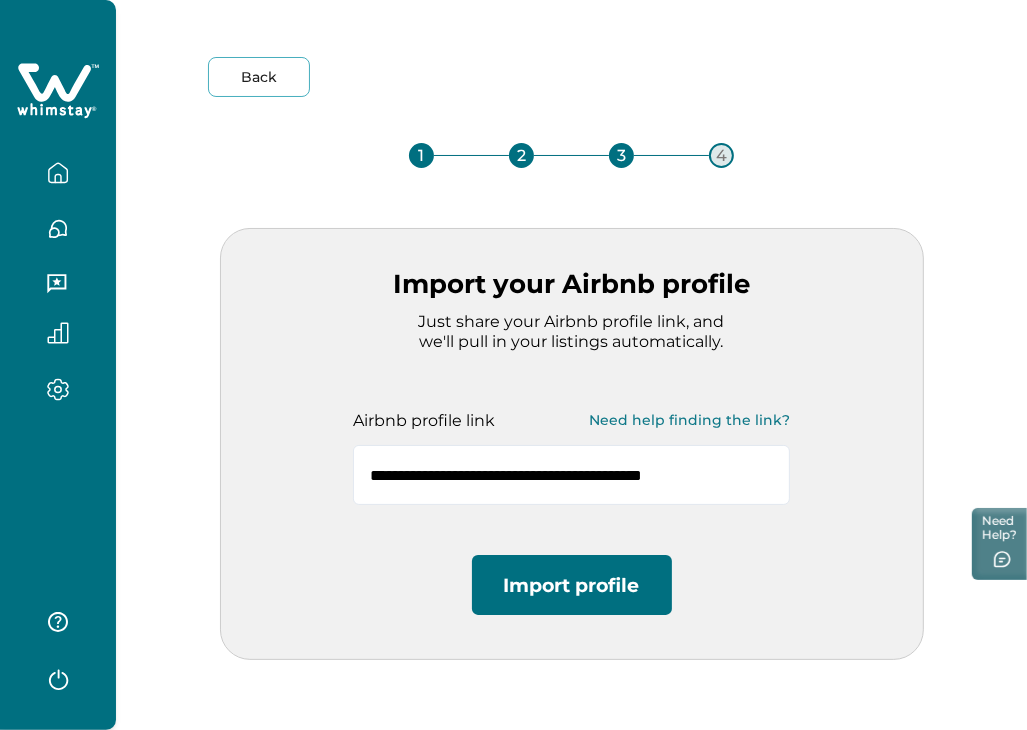 type on "**********" 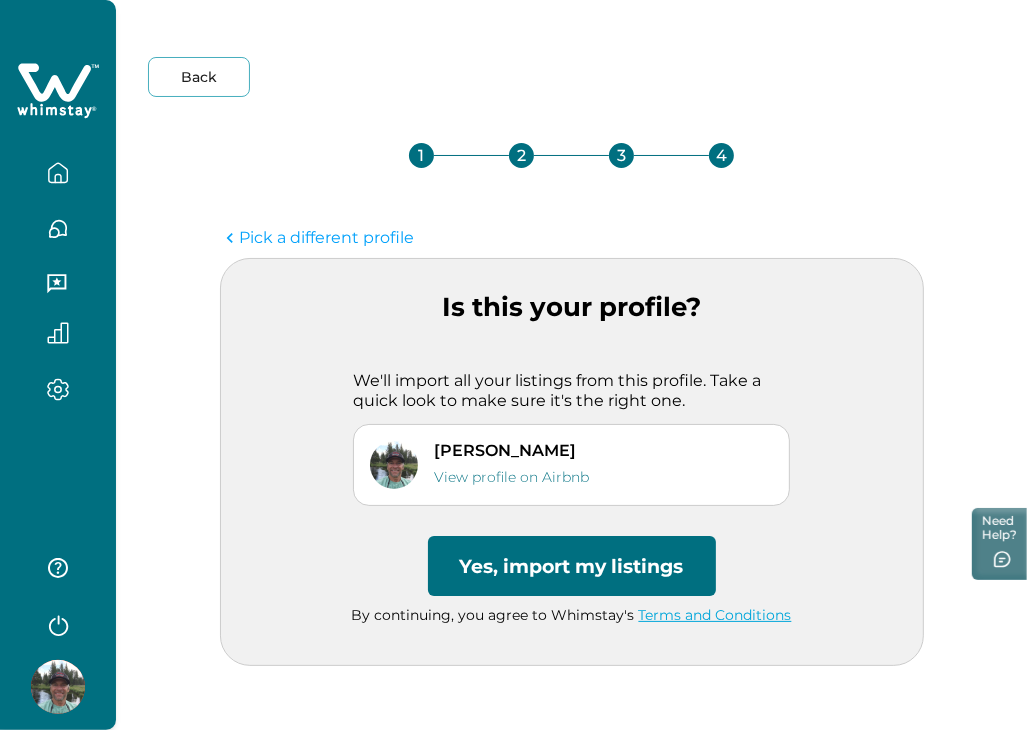 click on "Yes, import my listings" at bounding box center [572, 566] 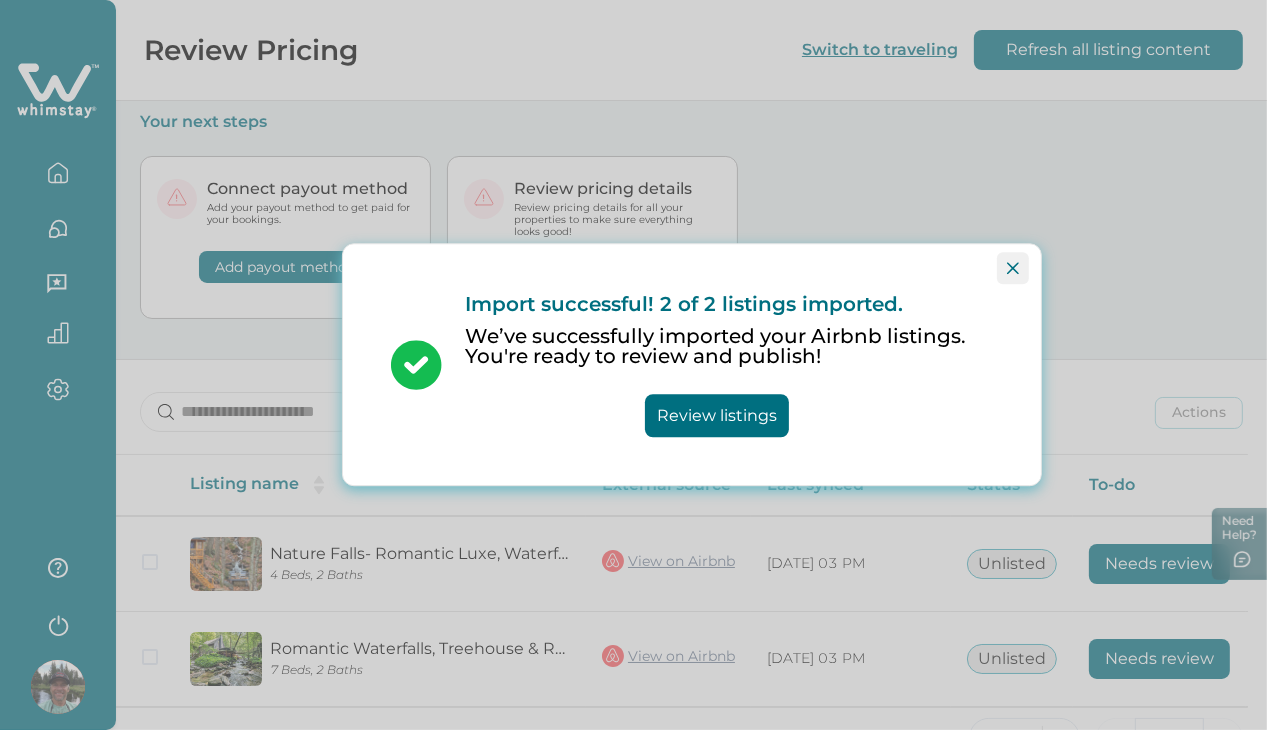 click 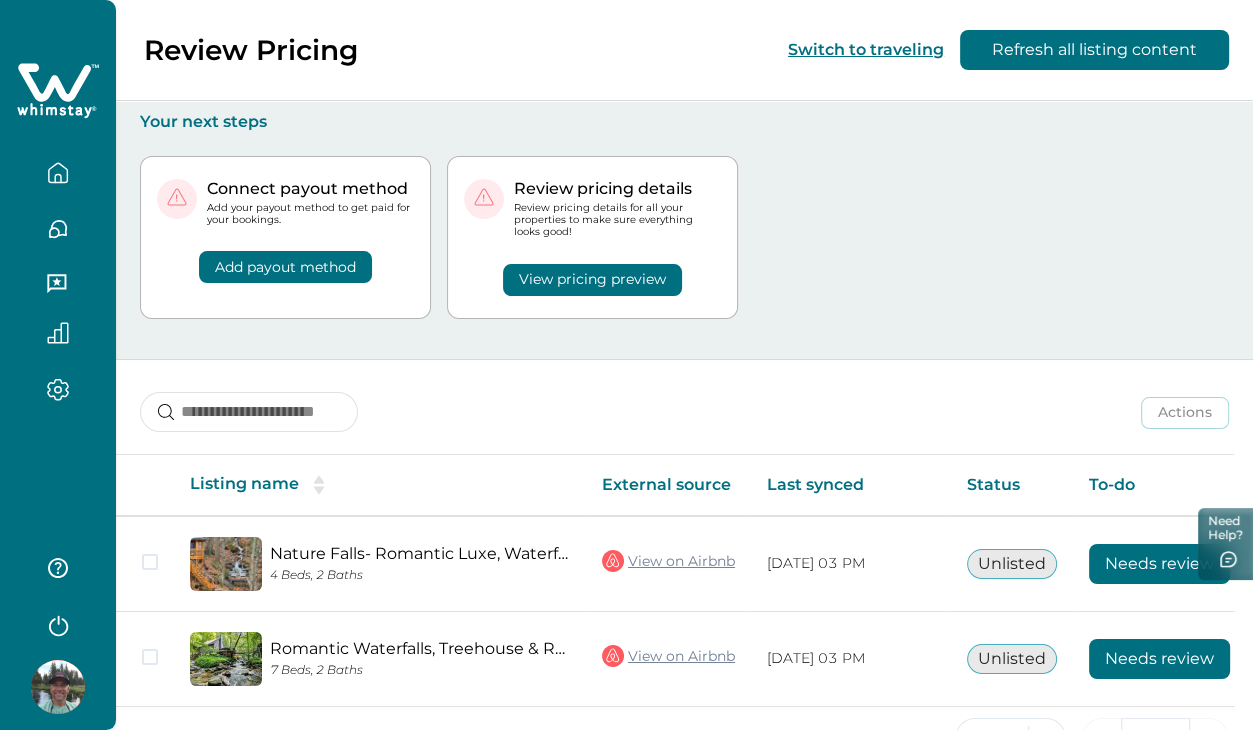 scroll, scrollTop: 63, scrollLeft: 0, axis: vertical 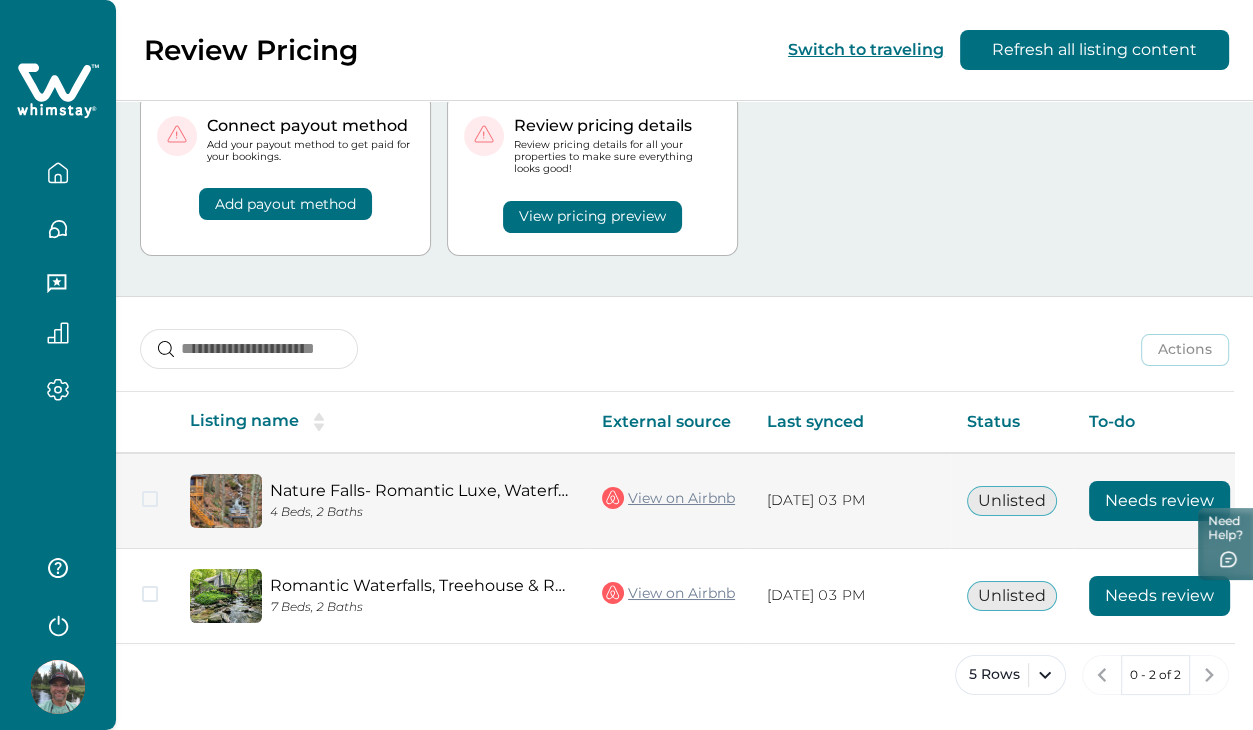 click on "Nature Falls-
Romantic Luxe, Waterfalls, Treehouse 4 Beds, 2 Baths" at bounding box center (380, 501) 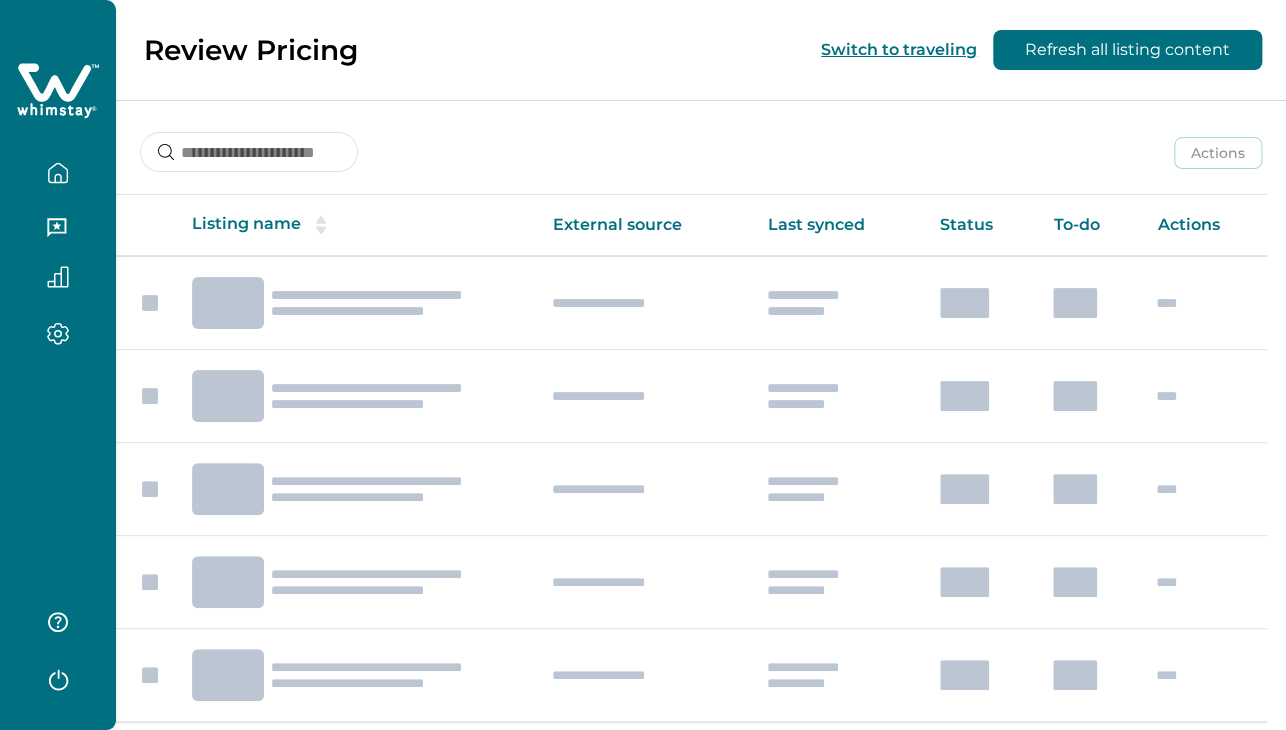 scroll, scrollTop: 0, scrollLeft: 0, axis: both 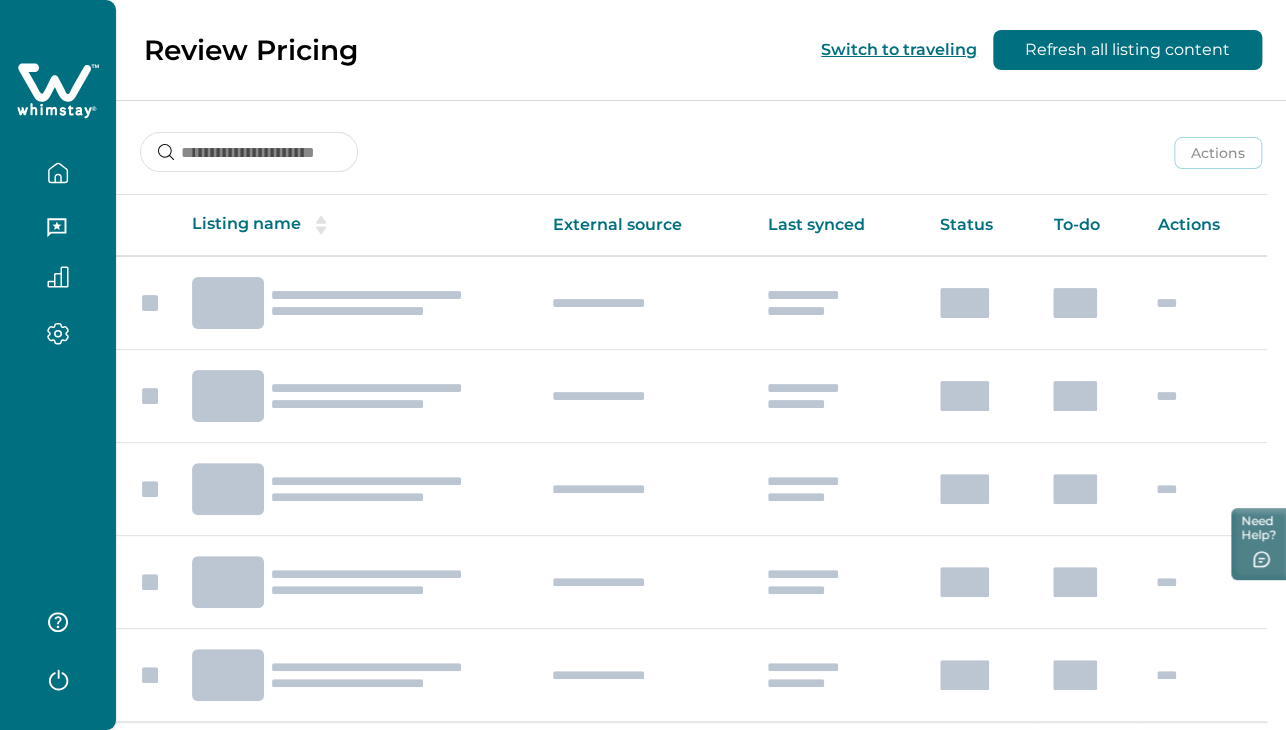 click 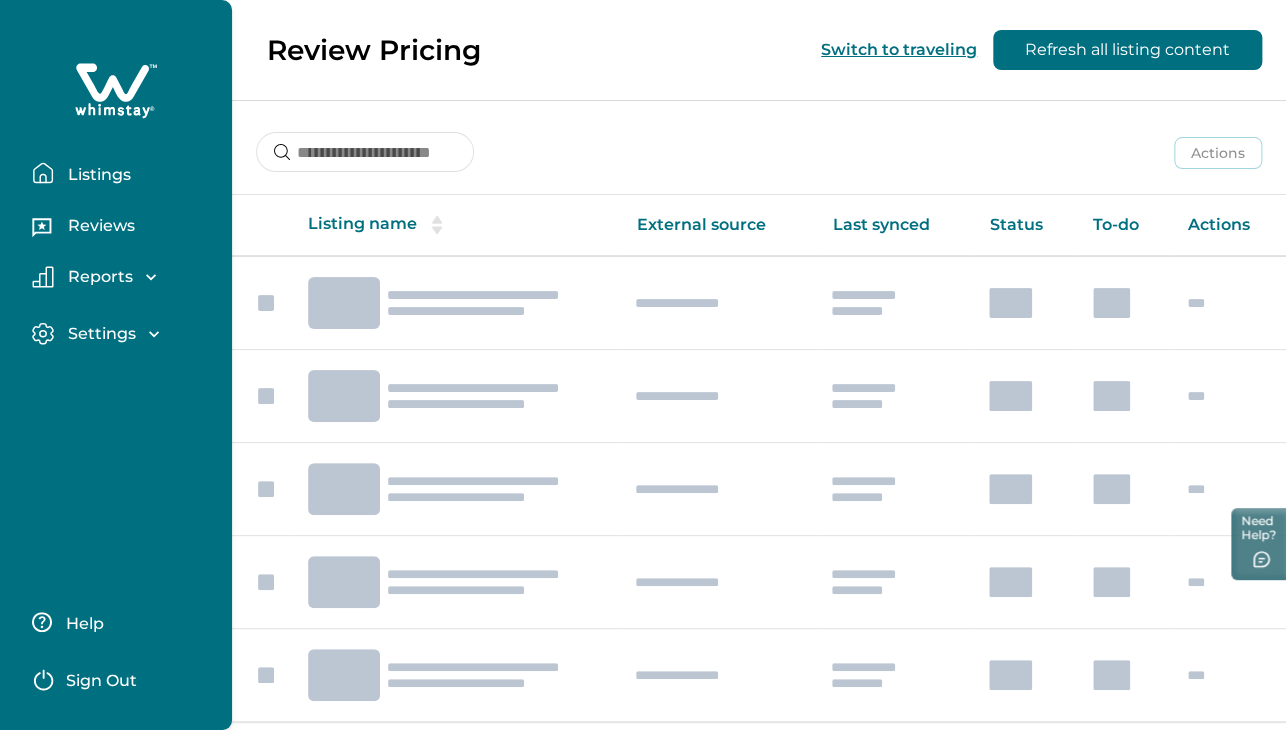click on "Listings" at bounding box center (96, 175) 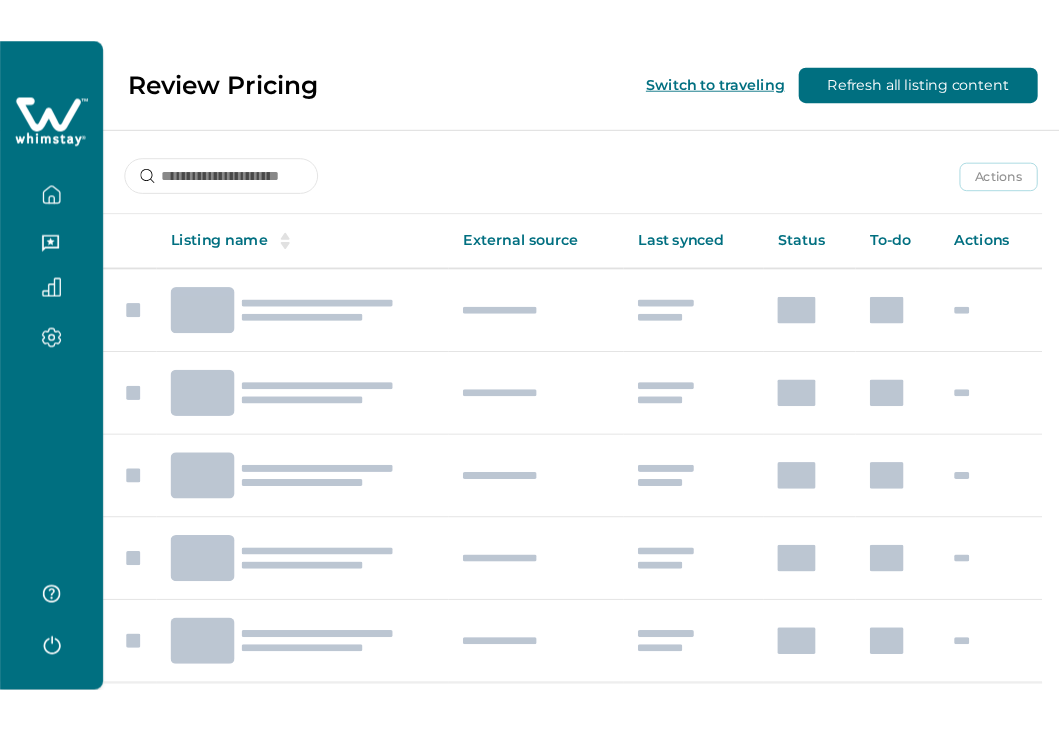 scroll, scrollTop: 0, scrollLeft: 0, axis: both 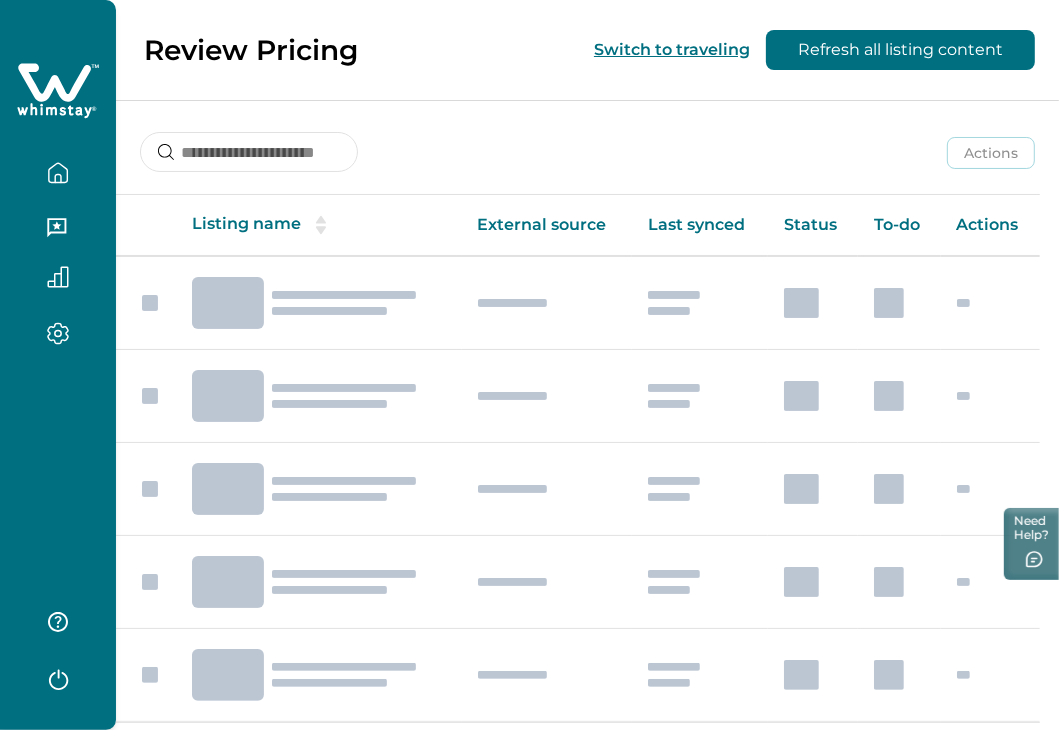 click 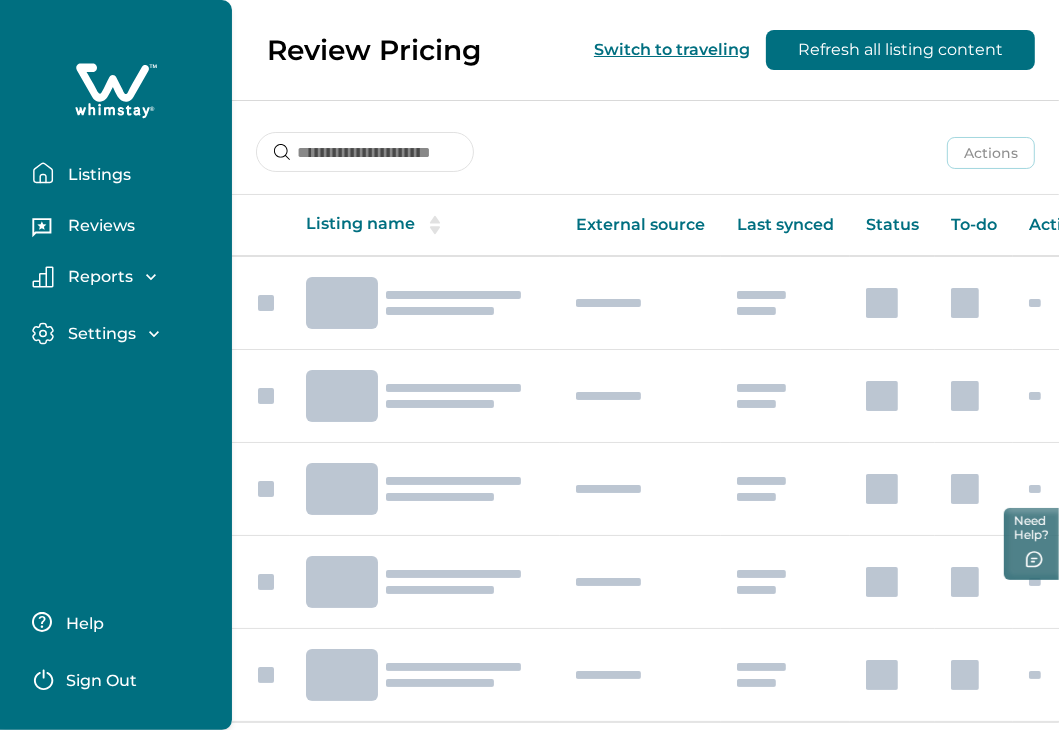 click on "Listings" at bounding box center [124, 173] 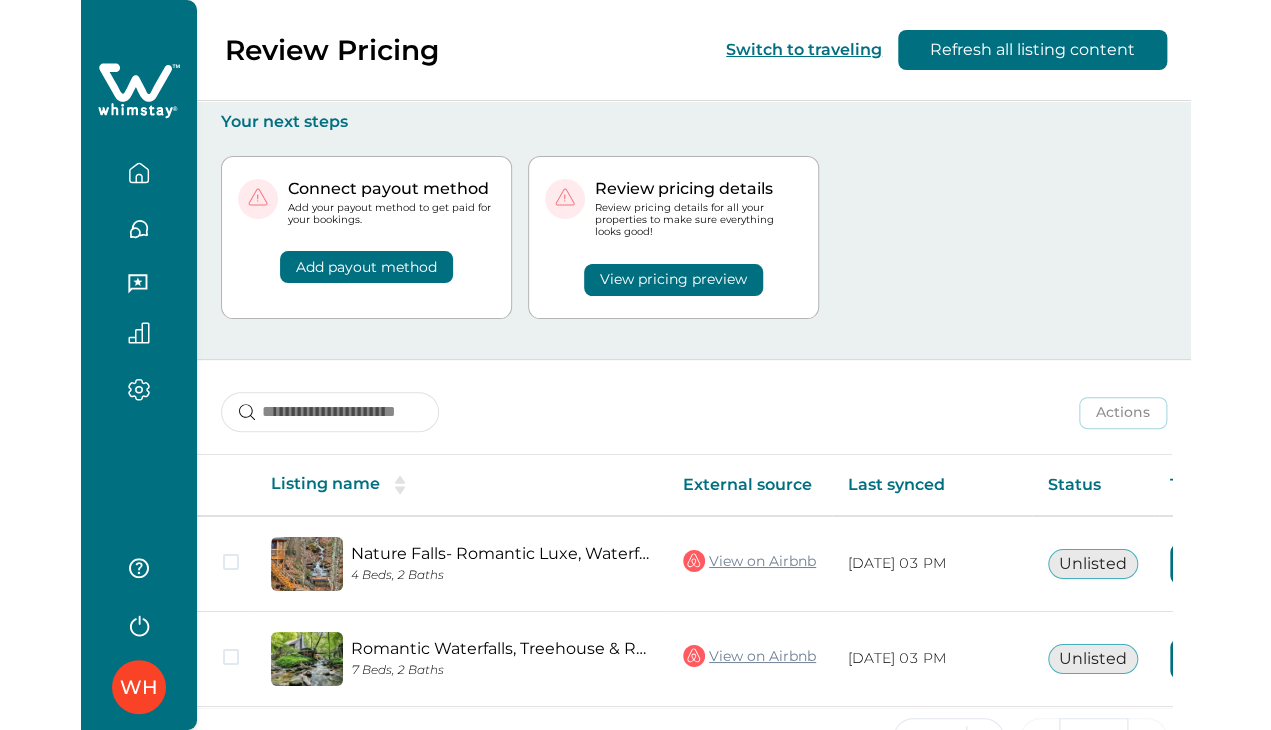 scroll, scrollTop: 0, scrollLeft: 0, axis: both 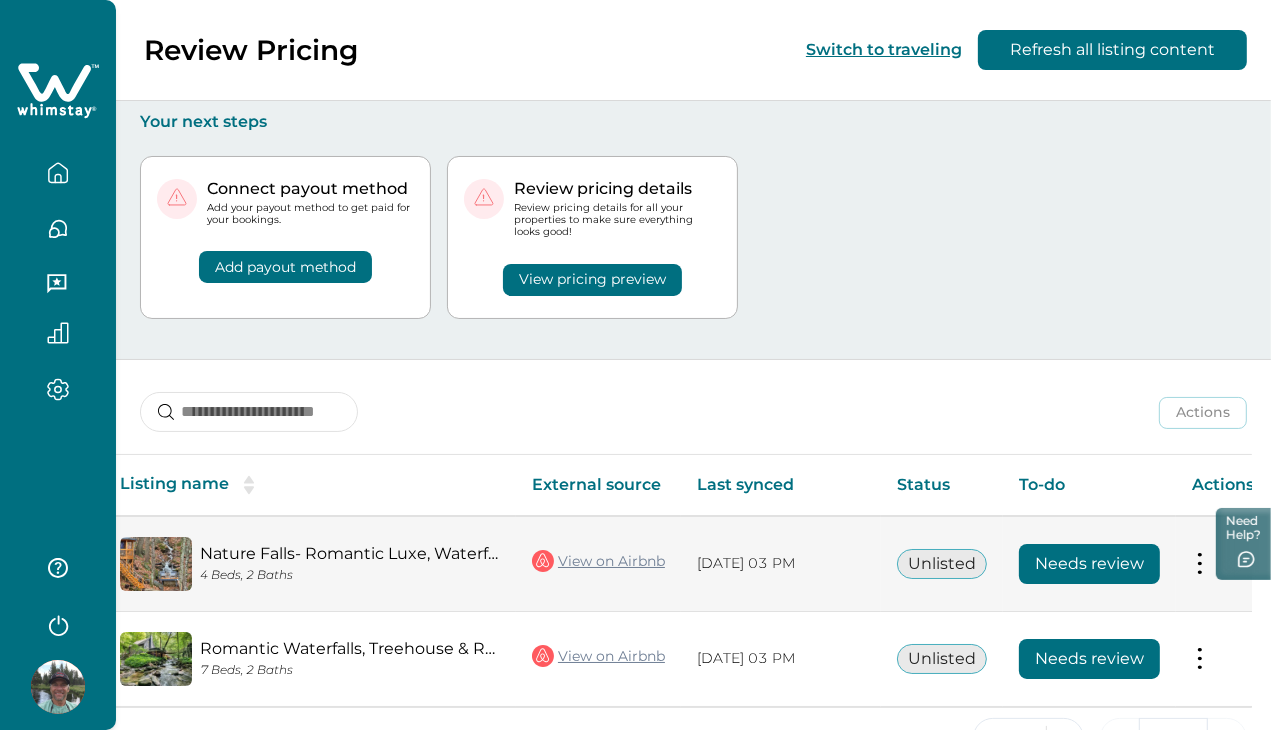 click on "Needs review" at bounding box center (1089, 564) 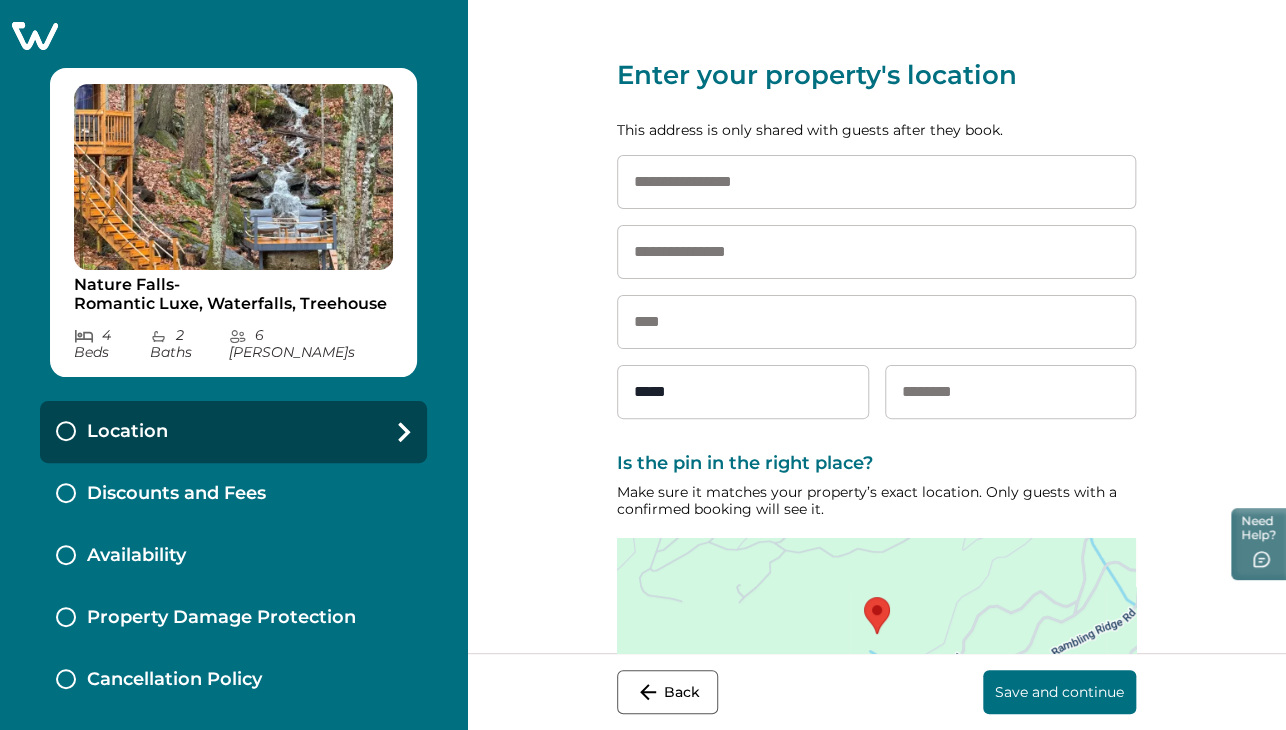 click at bounding box center (876, 182) 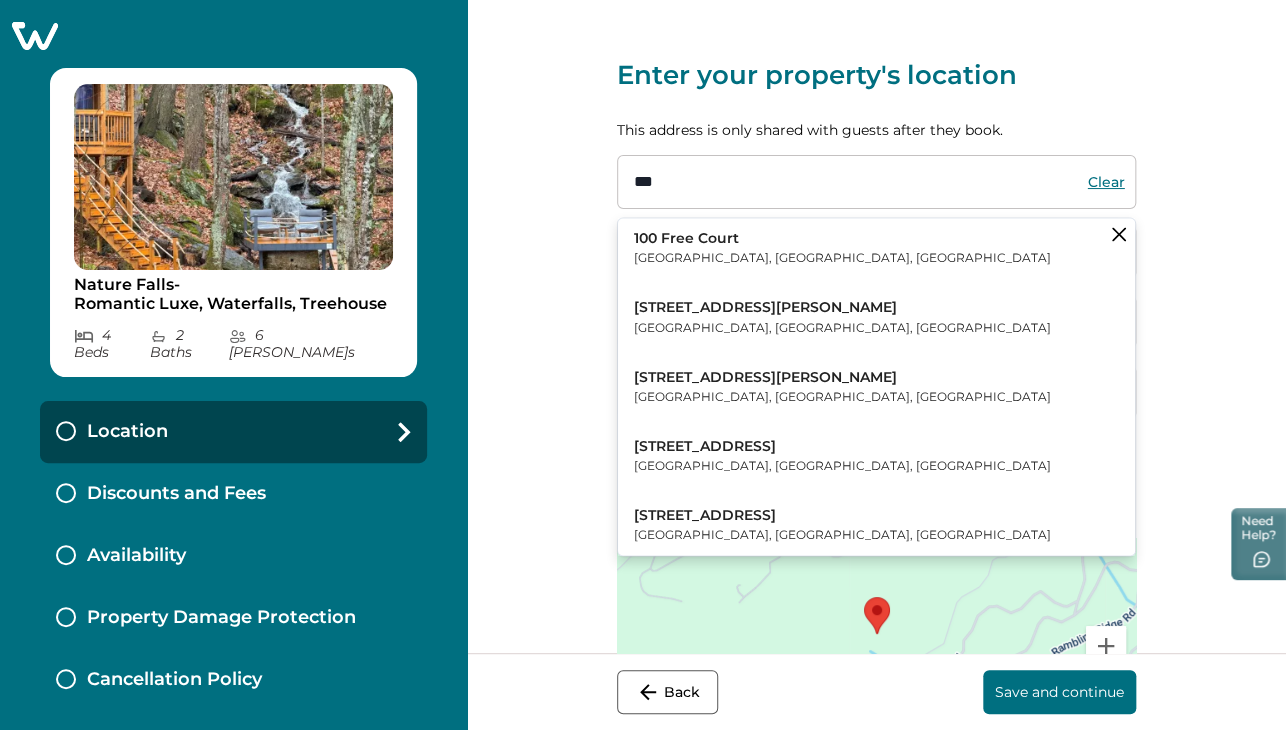 click on "[STREET_ADDRESS]" at bounding box center (876, 248) 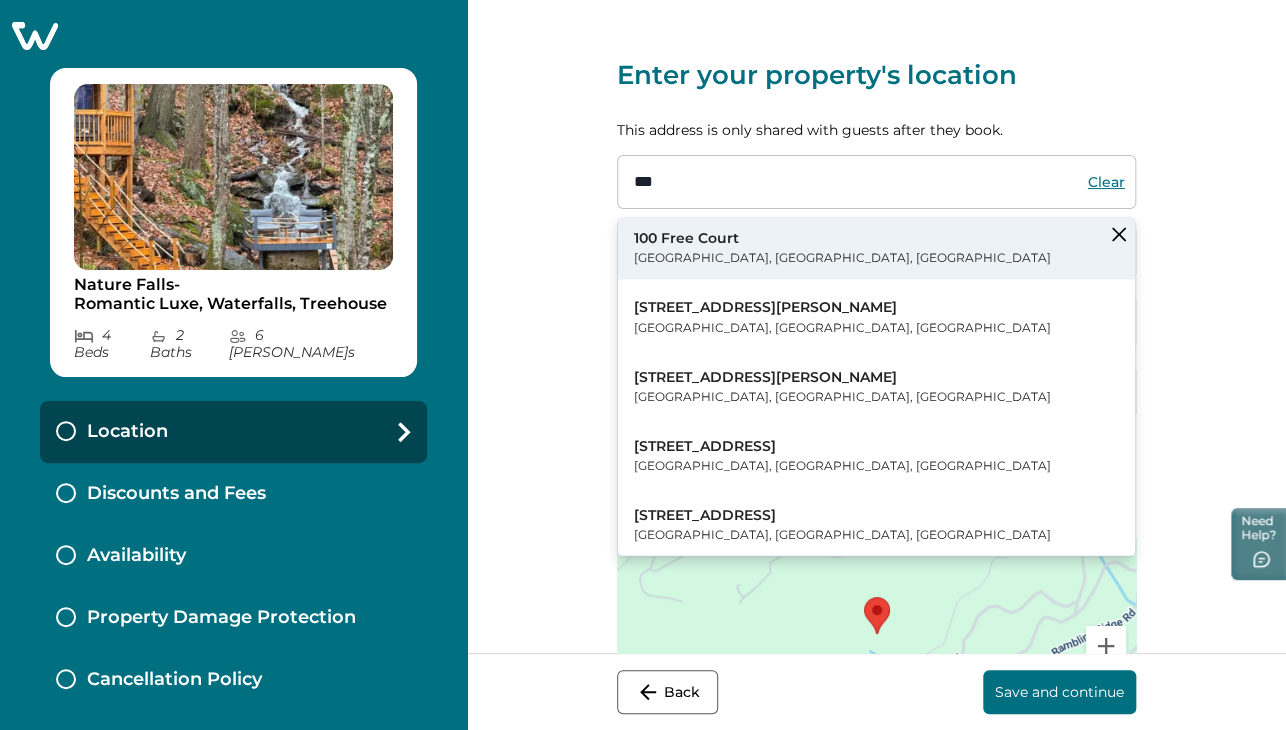 type on "**********" 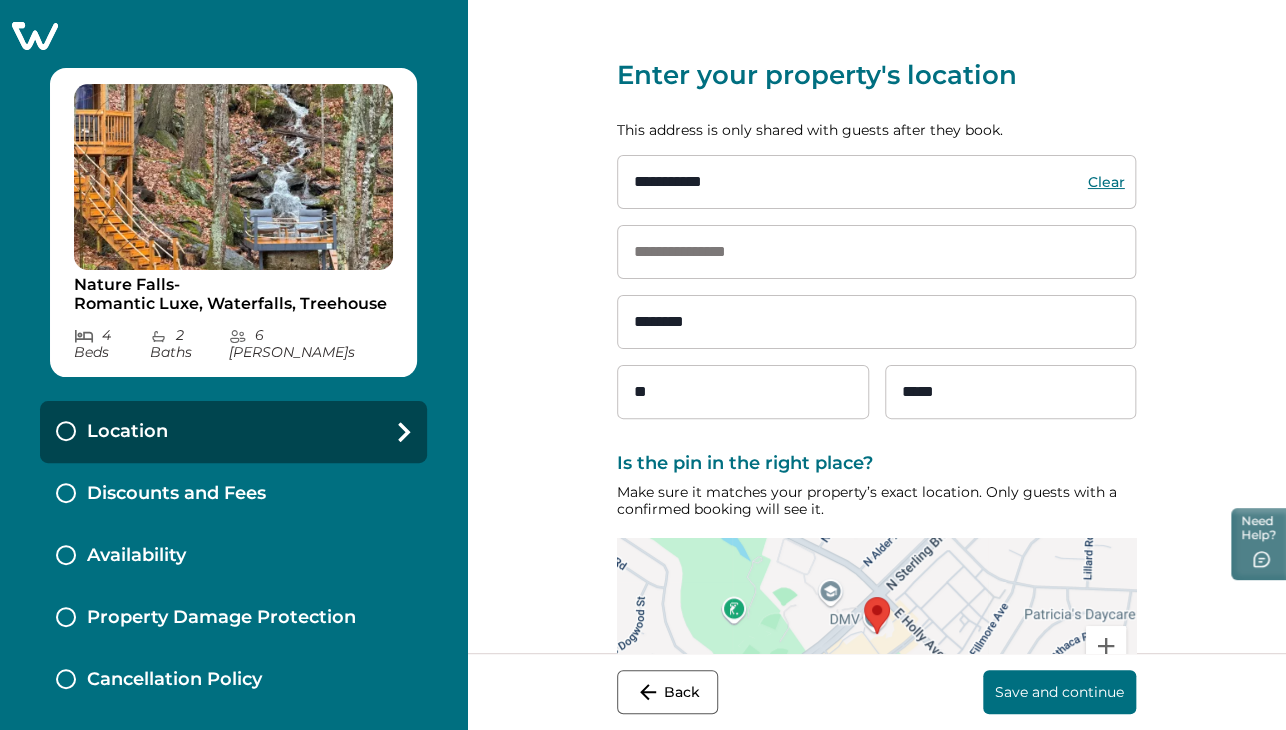 scroll, scrollTop: 106, scrollLeft: 0, axis: vertical 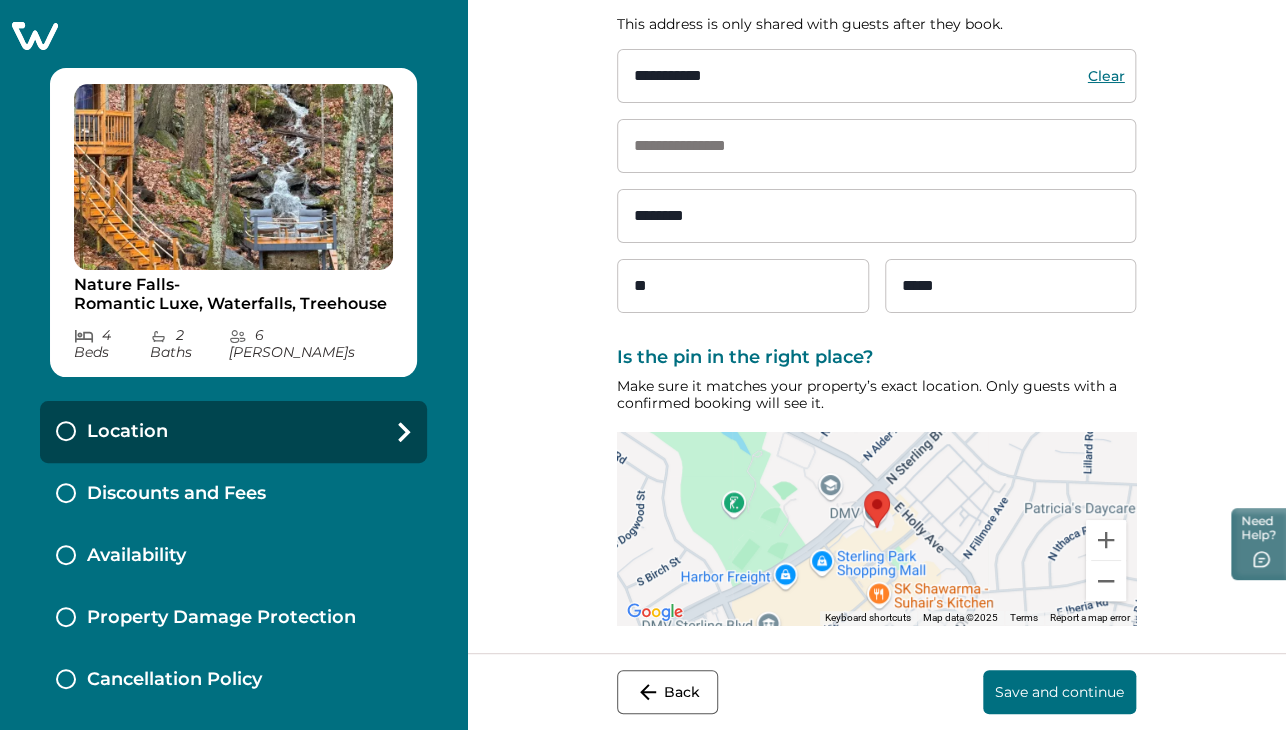 click on "Save and continue" at bounding box center [1059, 692] 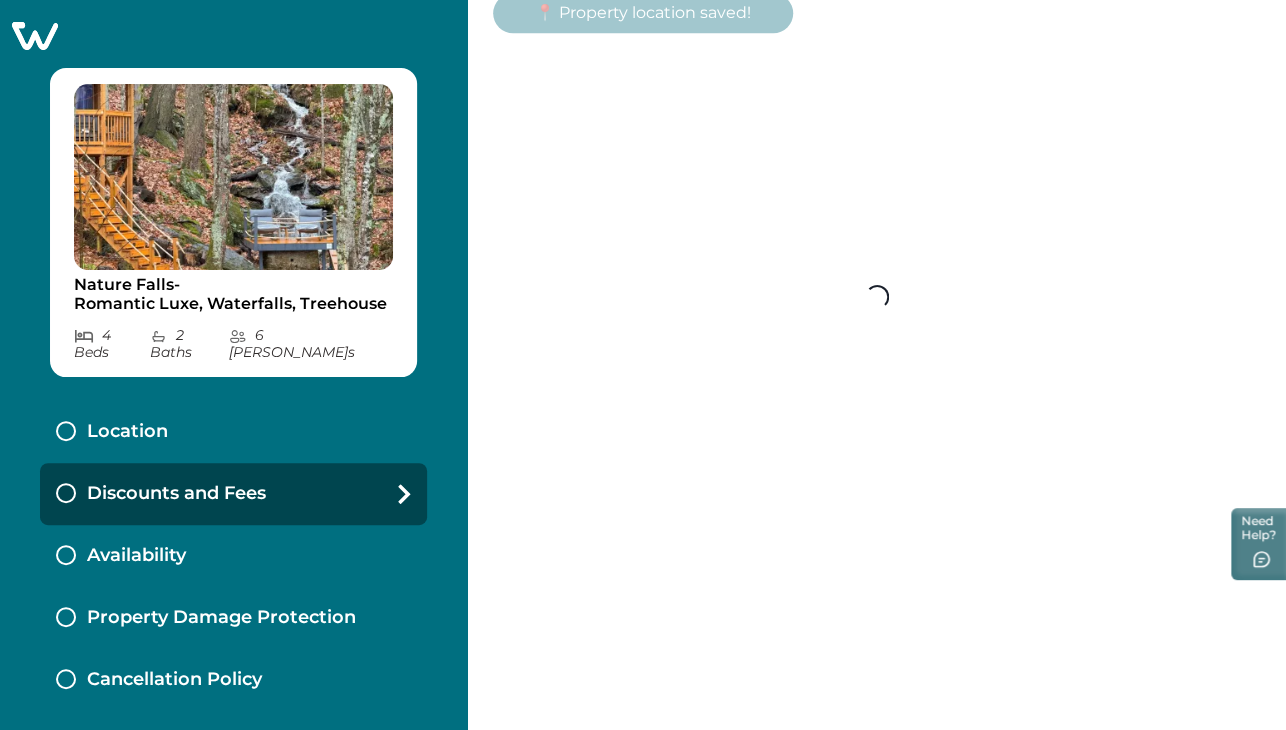 scroll, scrollTop: 92, scrollLeft: 0, axis: vertical 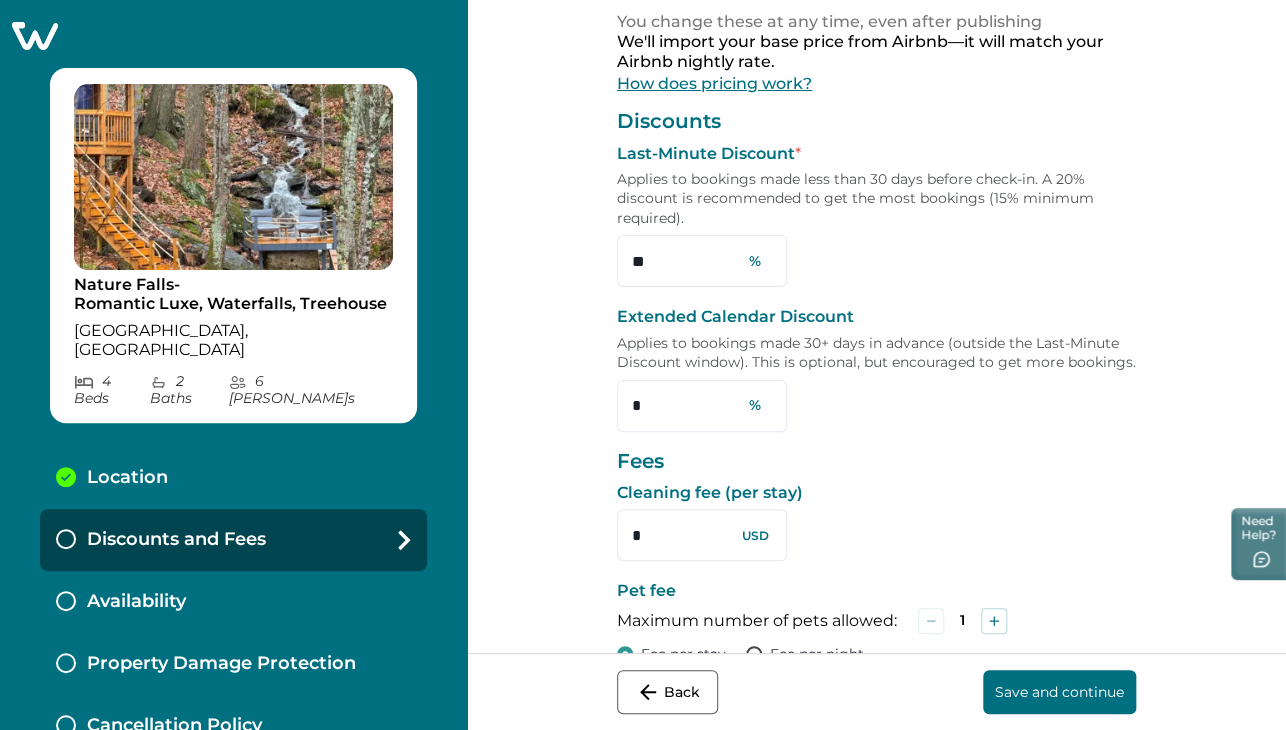 click on "Last-Minute Discount * Applies to bookings made less than 30 days before check-in. A 20% discount is recommended to get the most bookings (15% minimum required). ** %" at bounding box center [876, 216] 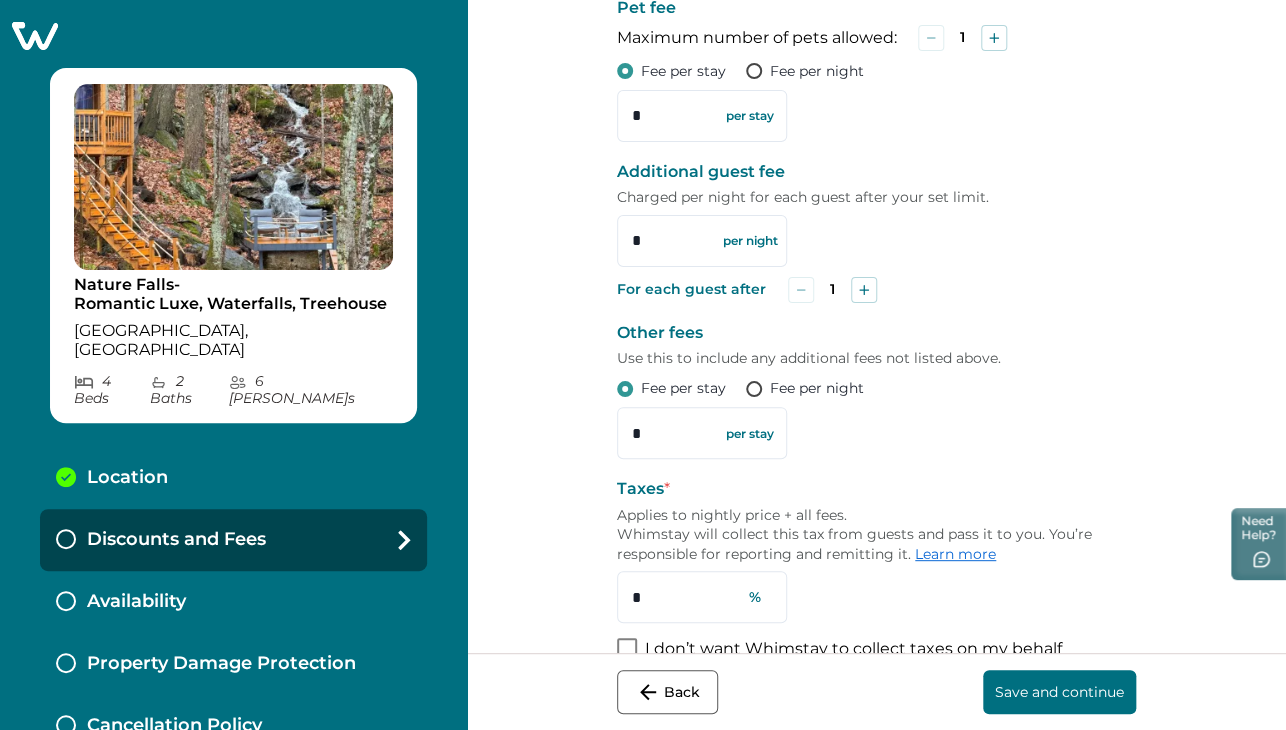 scroll, scrollTop: 732, scrollLeft: 0, axis: vertical 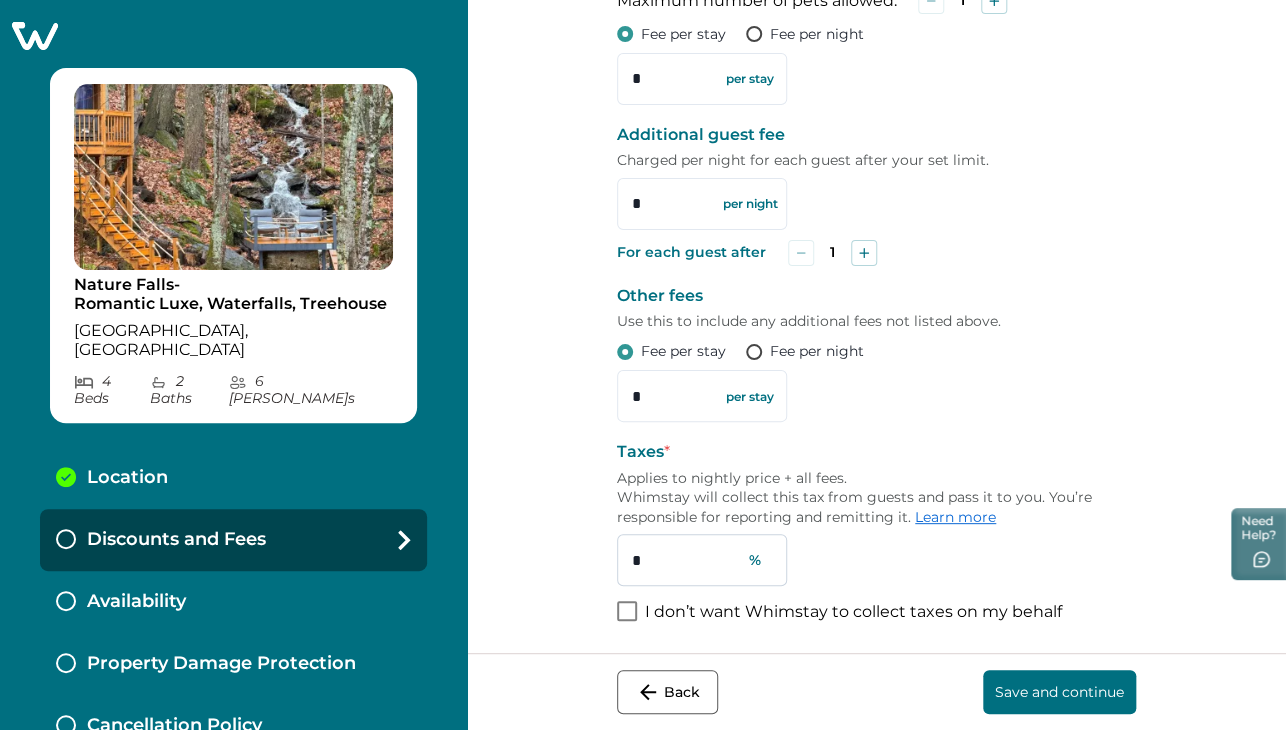 click on "*" at bounding box center [702, 560] 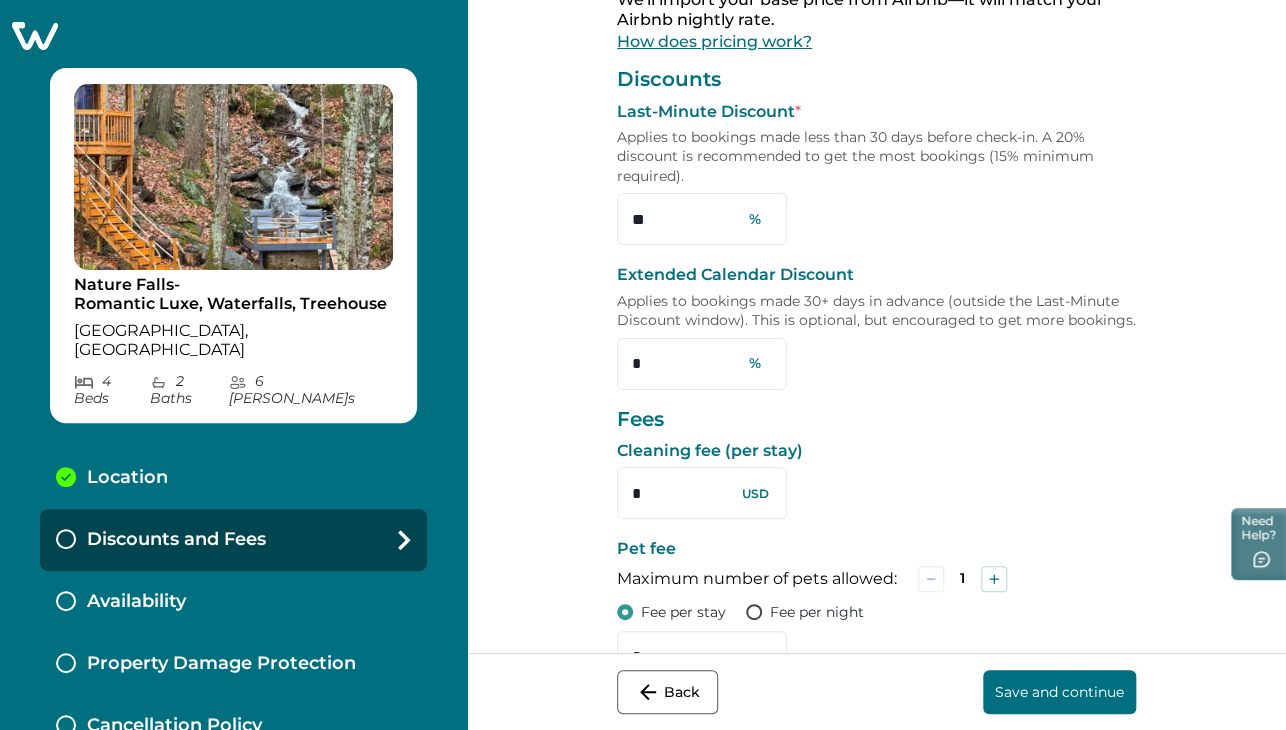 scroll, scrollTop: 732, scrollLeft: 0, axis: vertical 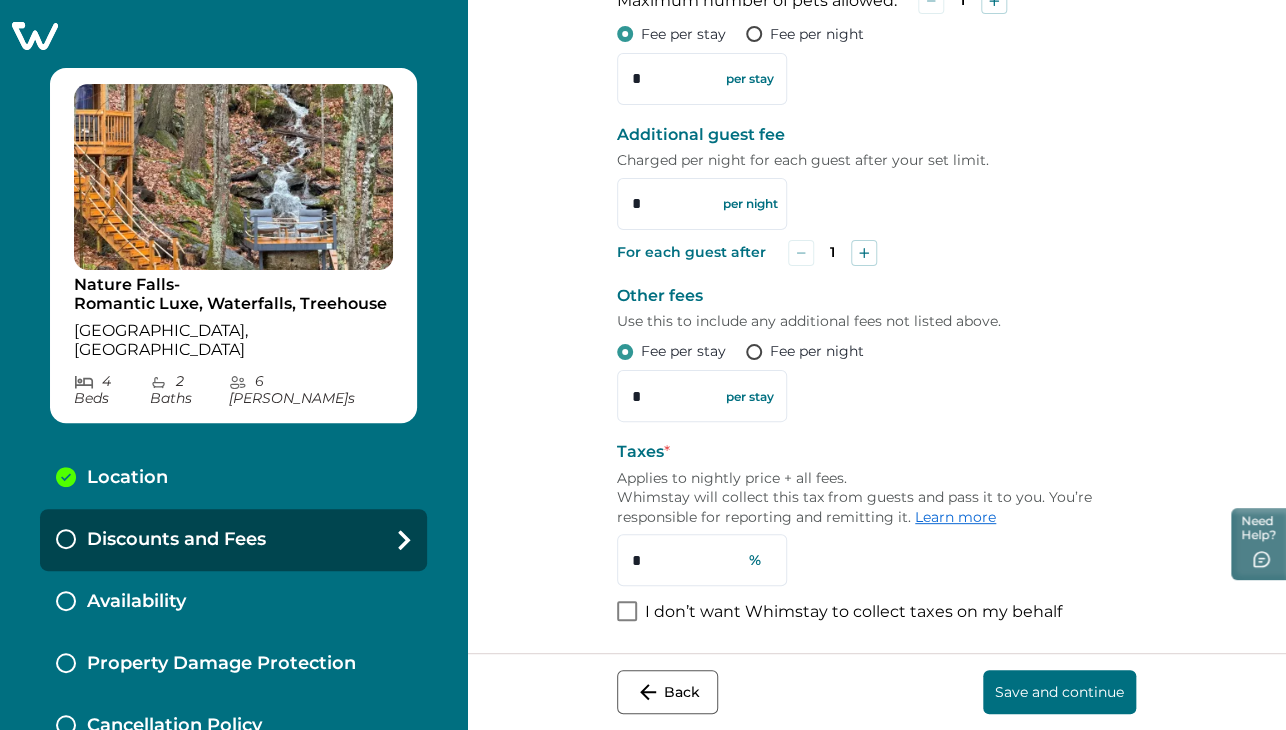 click on "Fees Cleaning fee (per stay) * USD Pet fee Maximum number of pets allowed: 1 Fee per stay Fee per night * per stay Additional guest fee Charged per night for each guest after your set limit. * per night For each guest after 1 Other fees Use this to include any additional fees not listed above. Fee per stay Fee per night * per stay Taxes * Applies to nightly price + all fees.  Whimstay will collect this tax from guests and pass it to you. You’re responsible for reporting and remitting it.   Learn more * %   I don’t want Whimstay to collect taxes on my behalf" at bounding box center [876, 229] 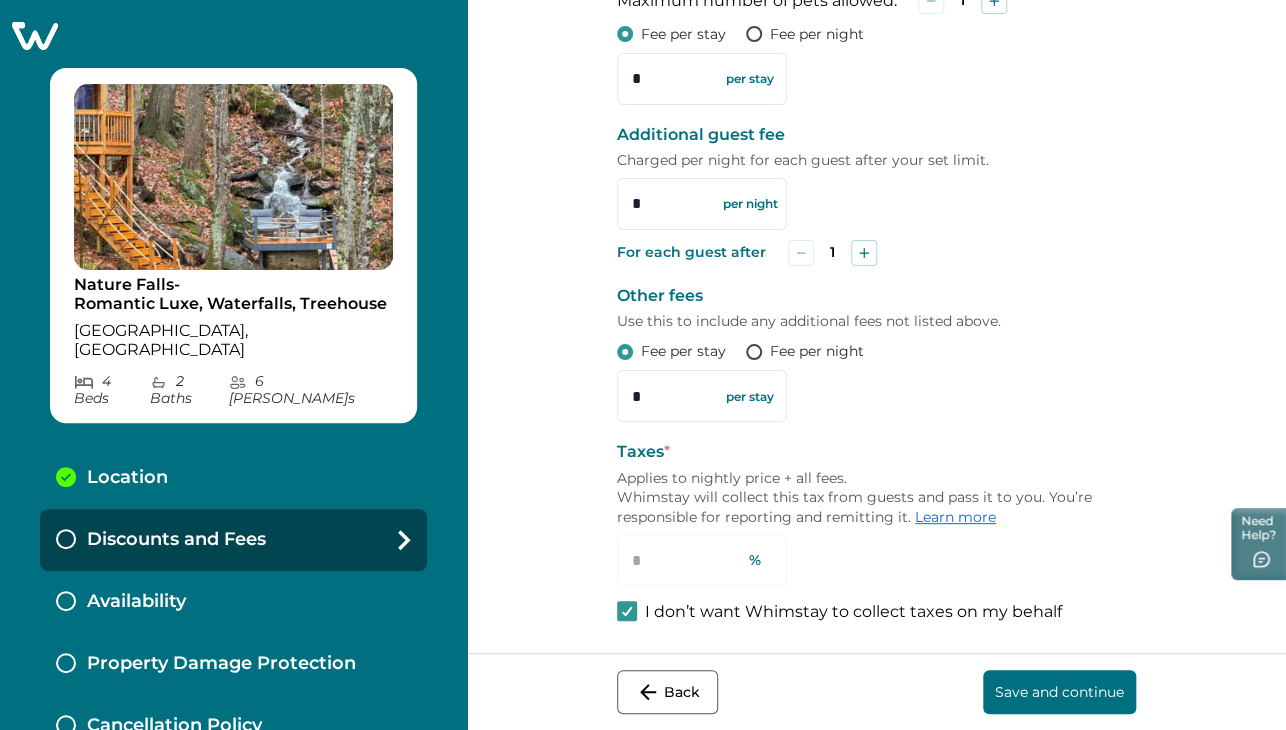 click on "Save and continue" at bounding box center [1059, 692] 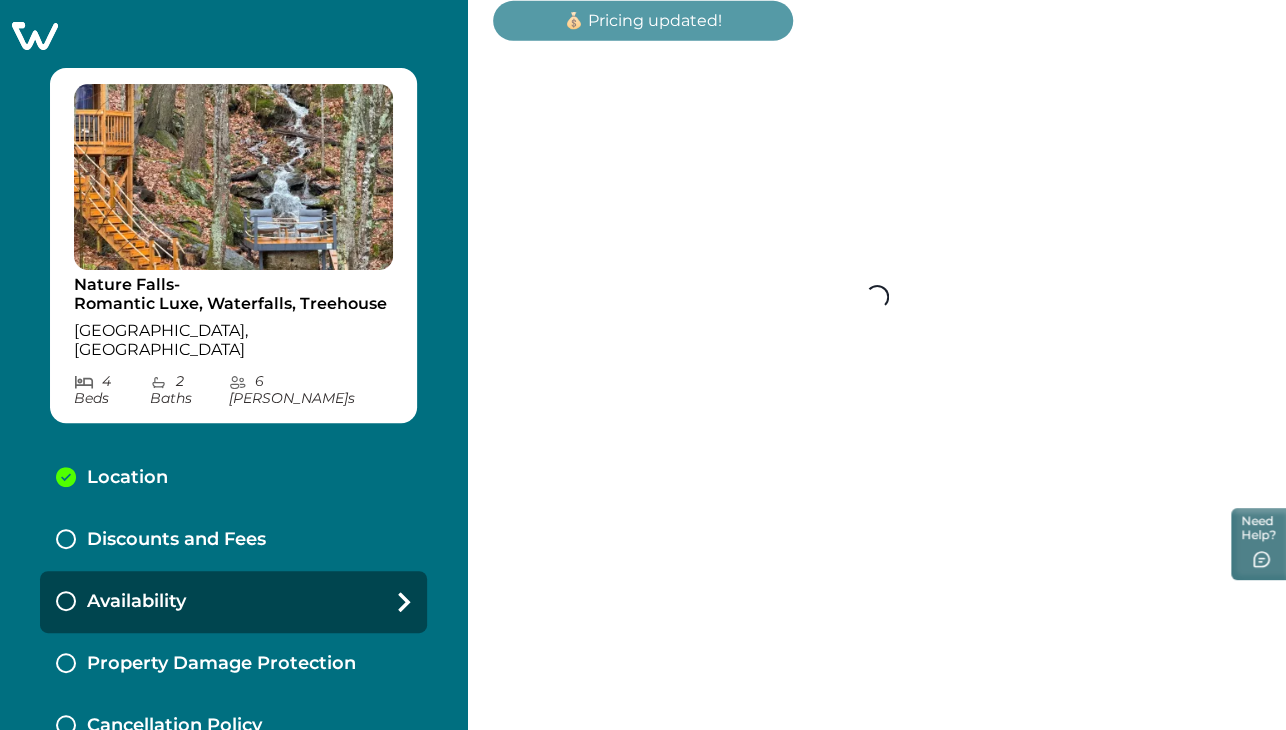 scroll, scrollTop: 0, scrollLeft: 0, axis: both 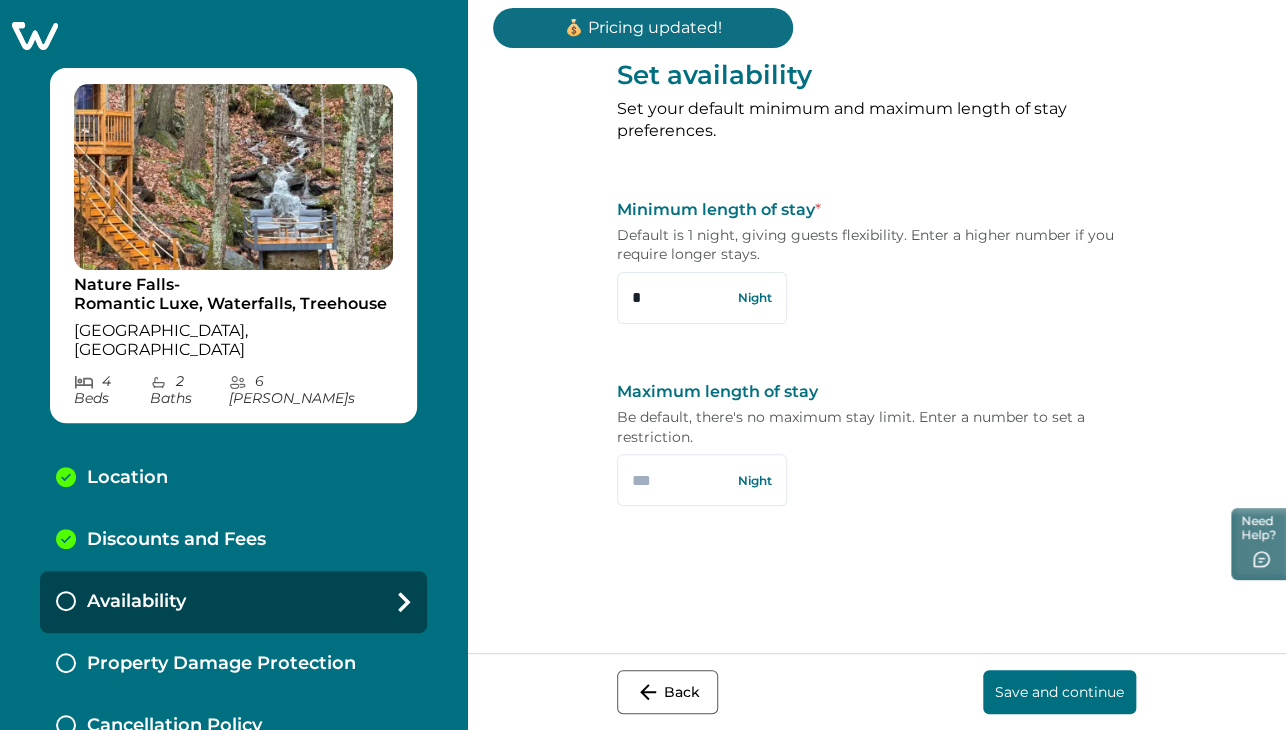 click on "Save and continue" at bounding box center [1059, 692] 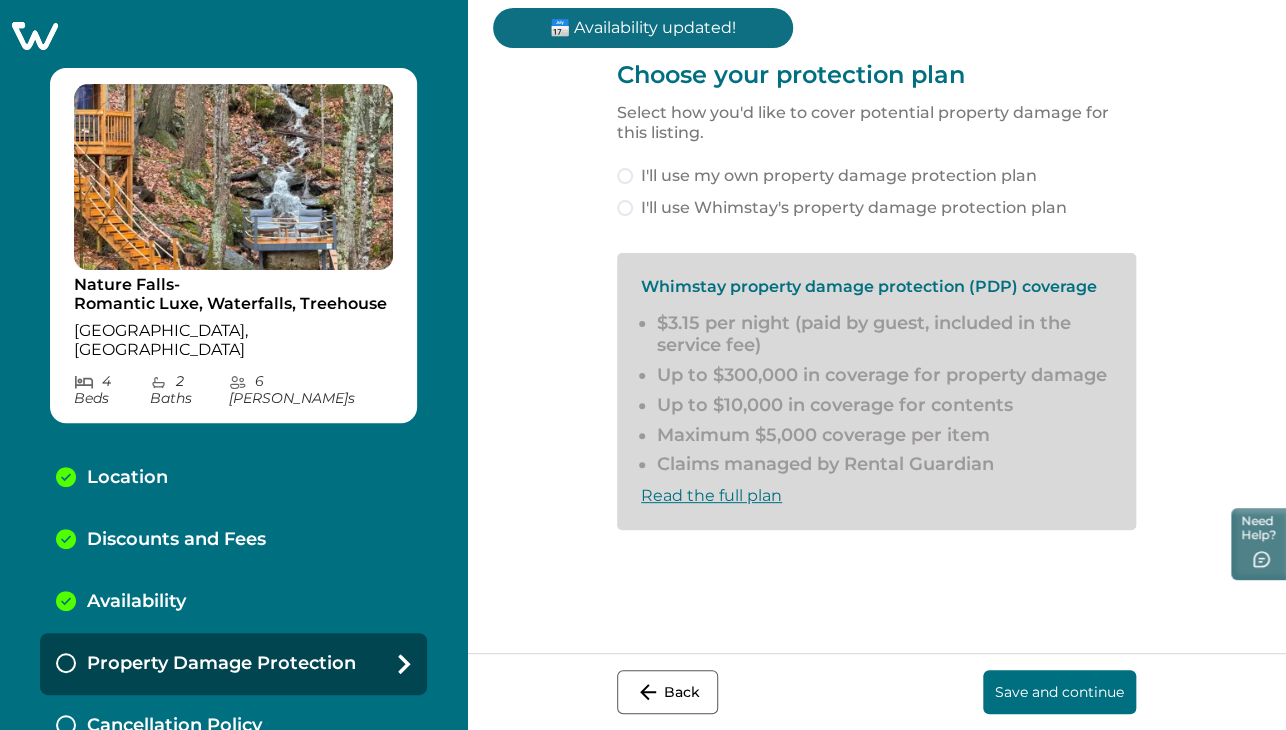 scroll, scrollTop: 154, scrollLeft: 0, axis: vertical 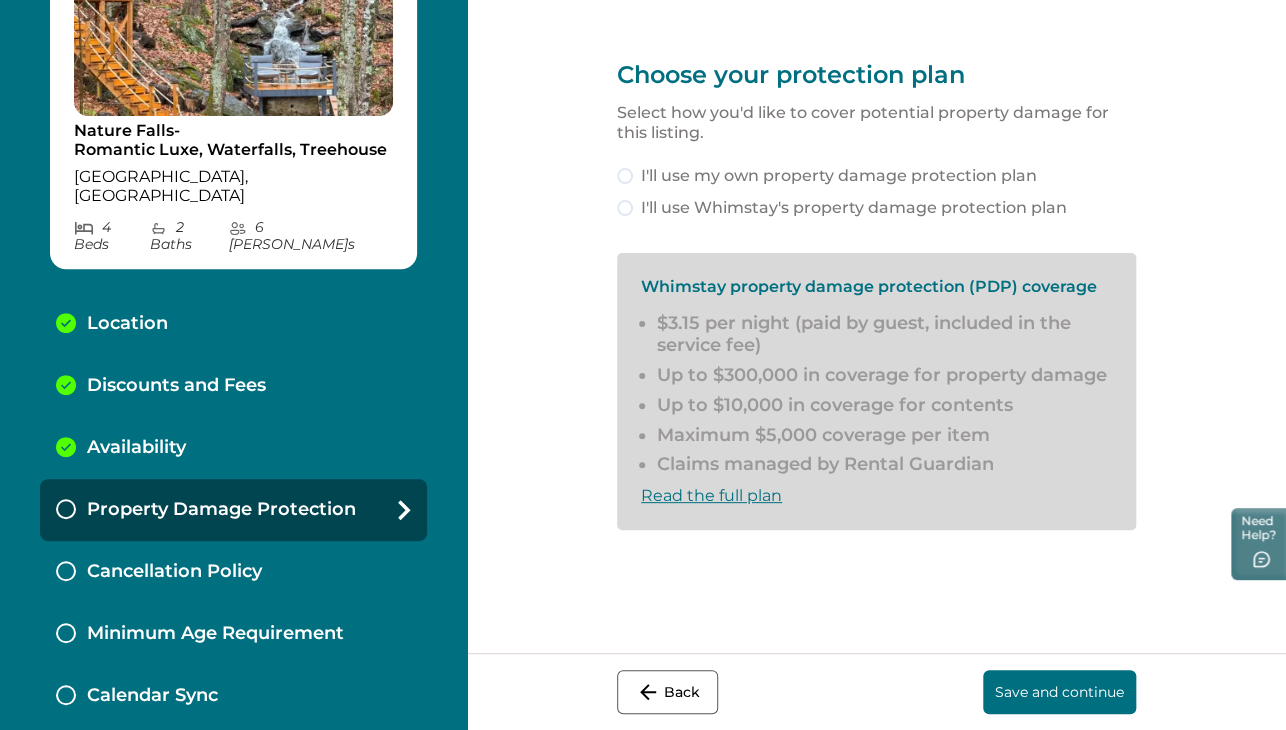 click on "I'll use Whimstay's property damage protection plan" at bounding box center (854, 208) 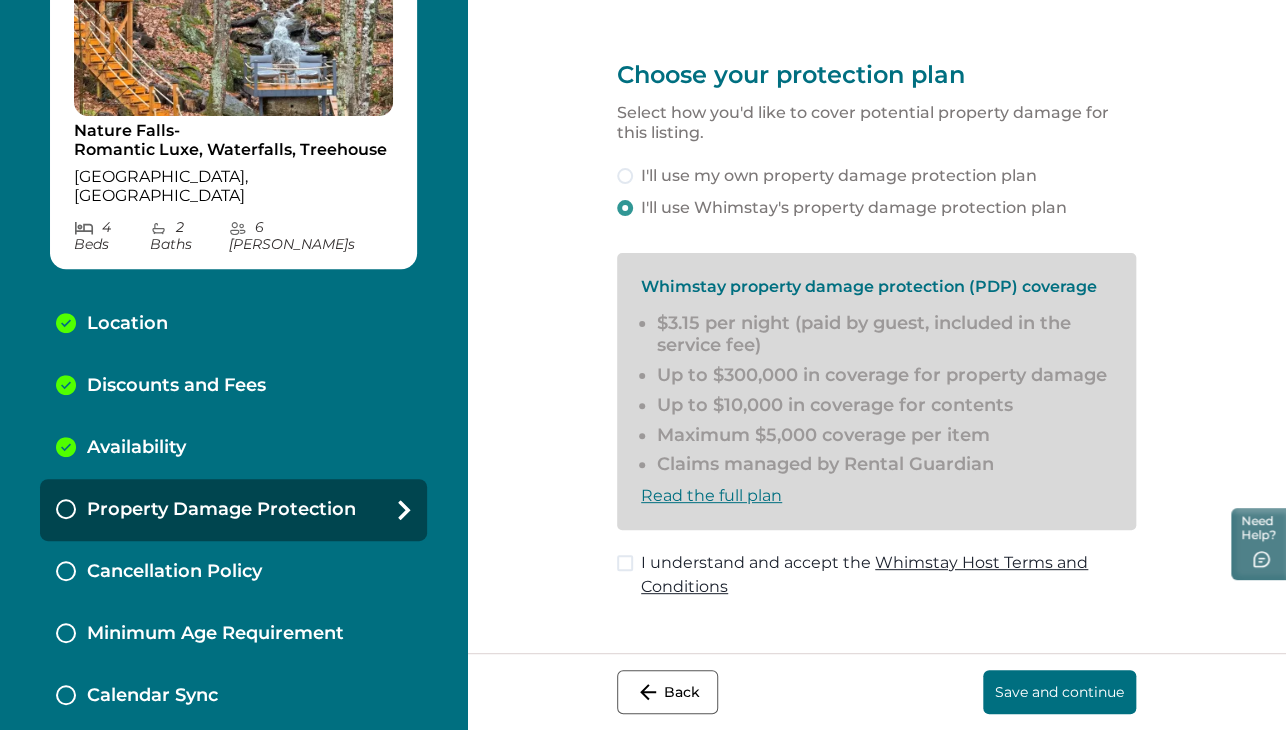 click on "Save and continue" at bounding box center [1059, 692] 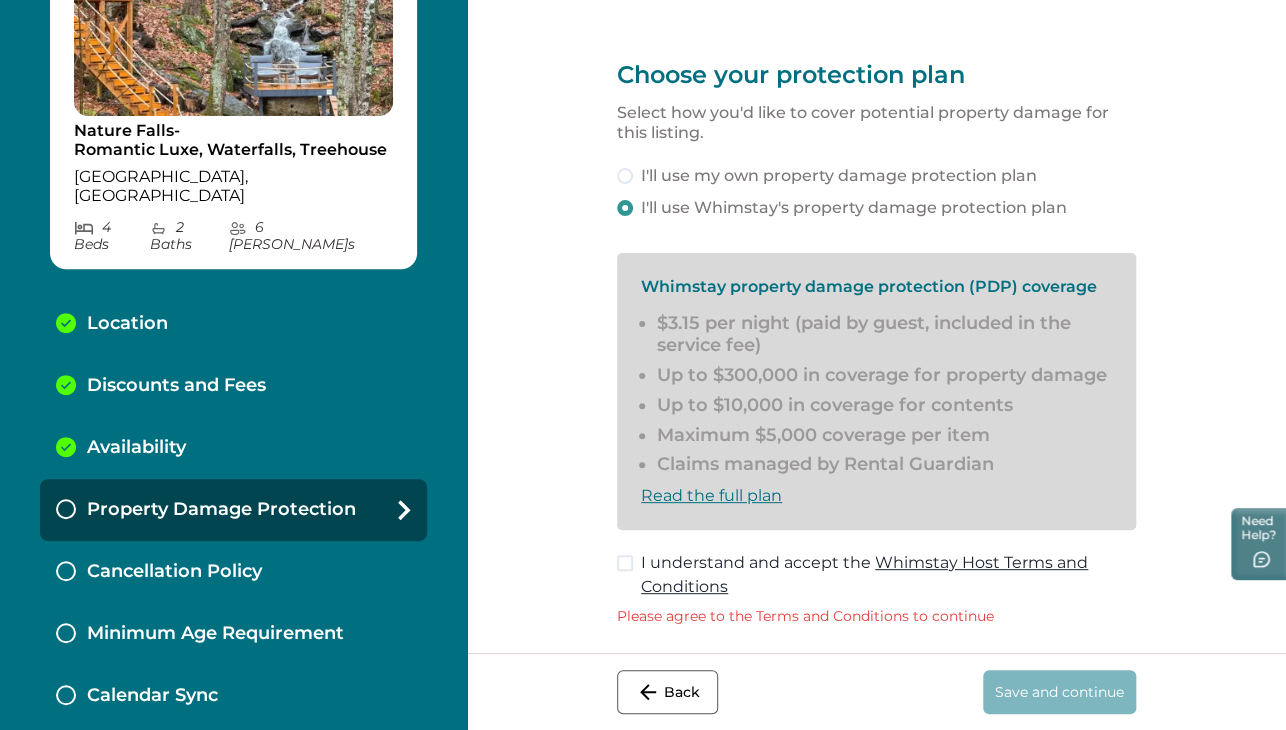 click at bounding box center (625, 563) 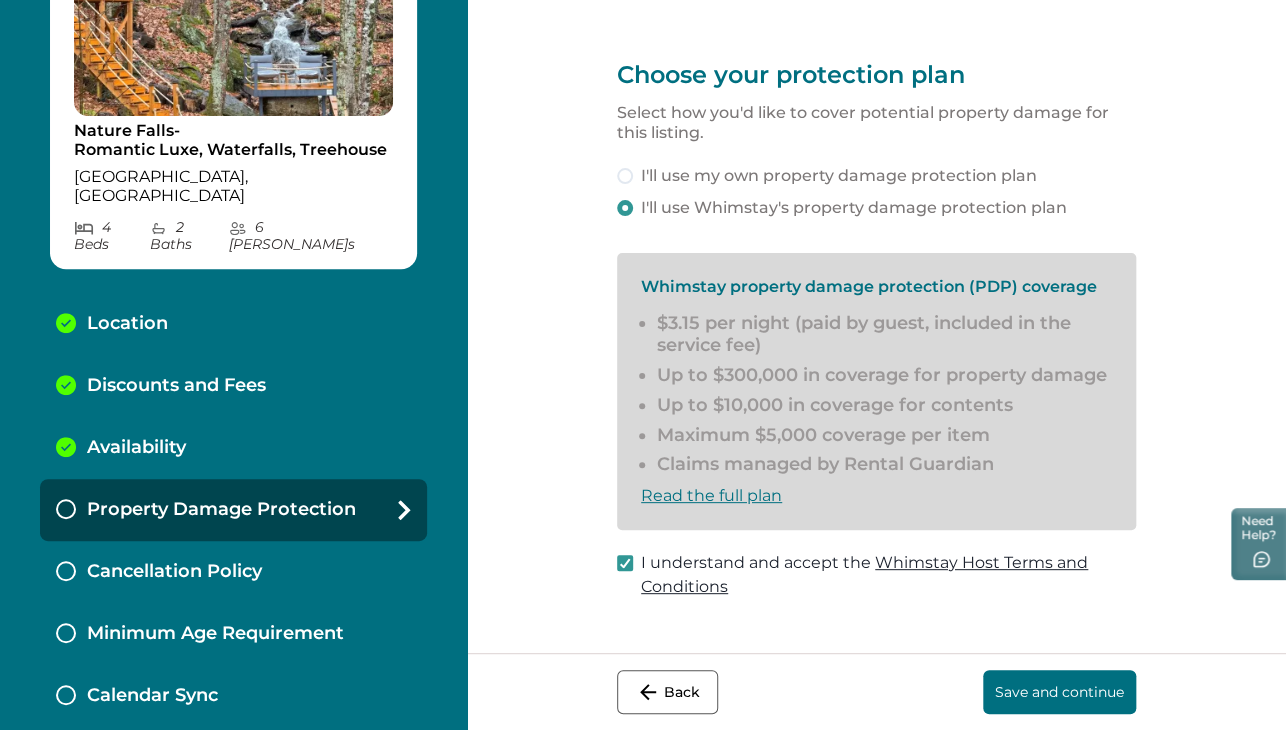 click on "Save and continue" at bounding box center (1059, 692) 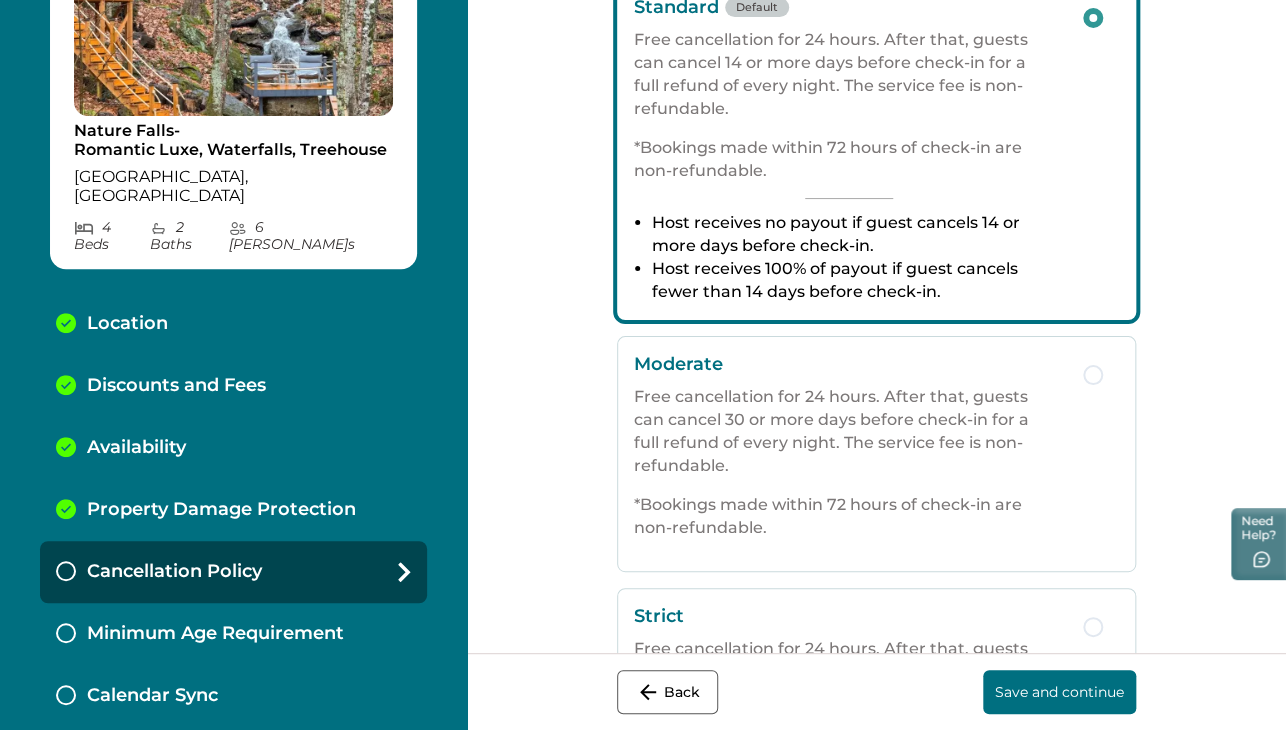scroll, scrollTop: 624, scrollLeft: 0, axis: vertical 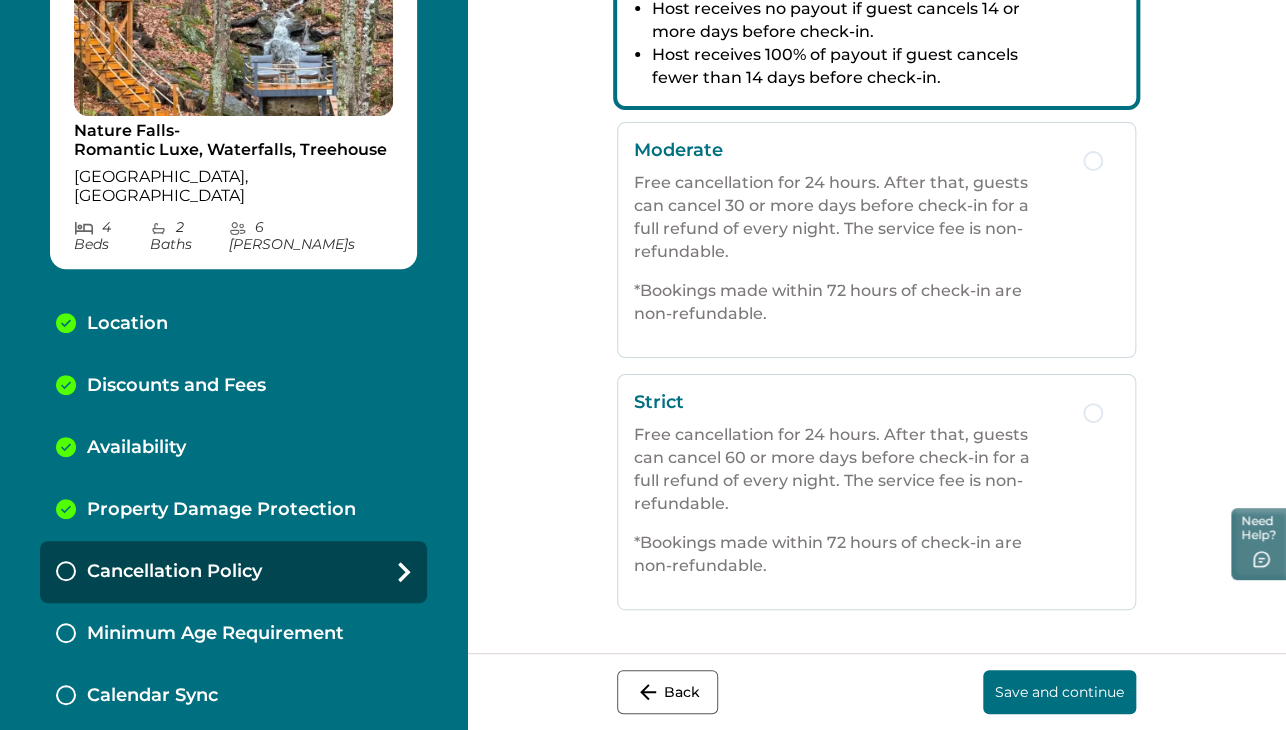 click at bounding box center [66, 571] 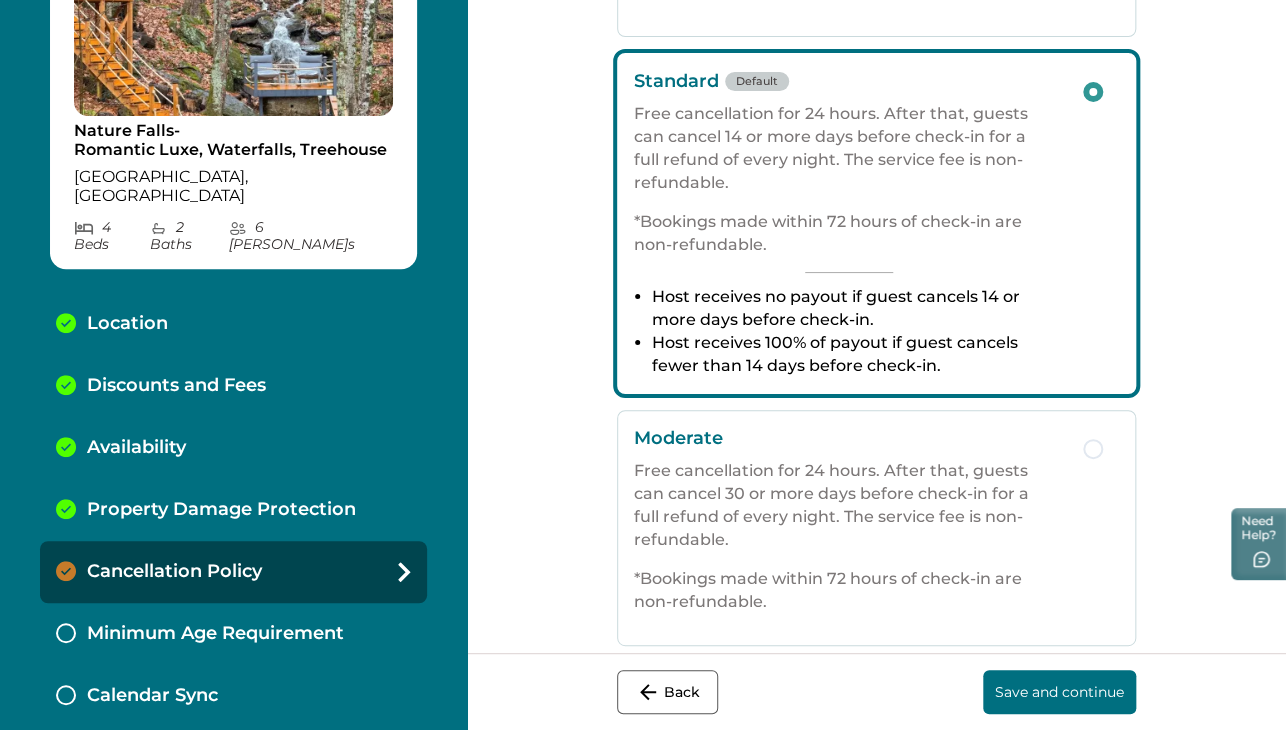 scroll, scrollTop: 624, scrollLeft: 0, axis: vertical 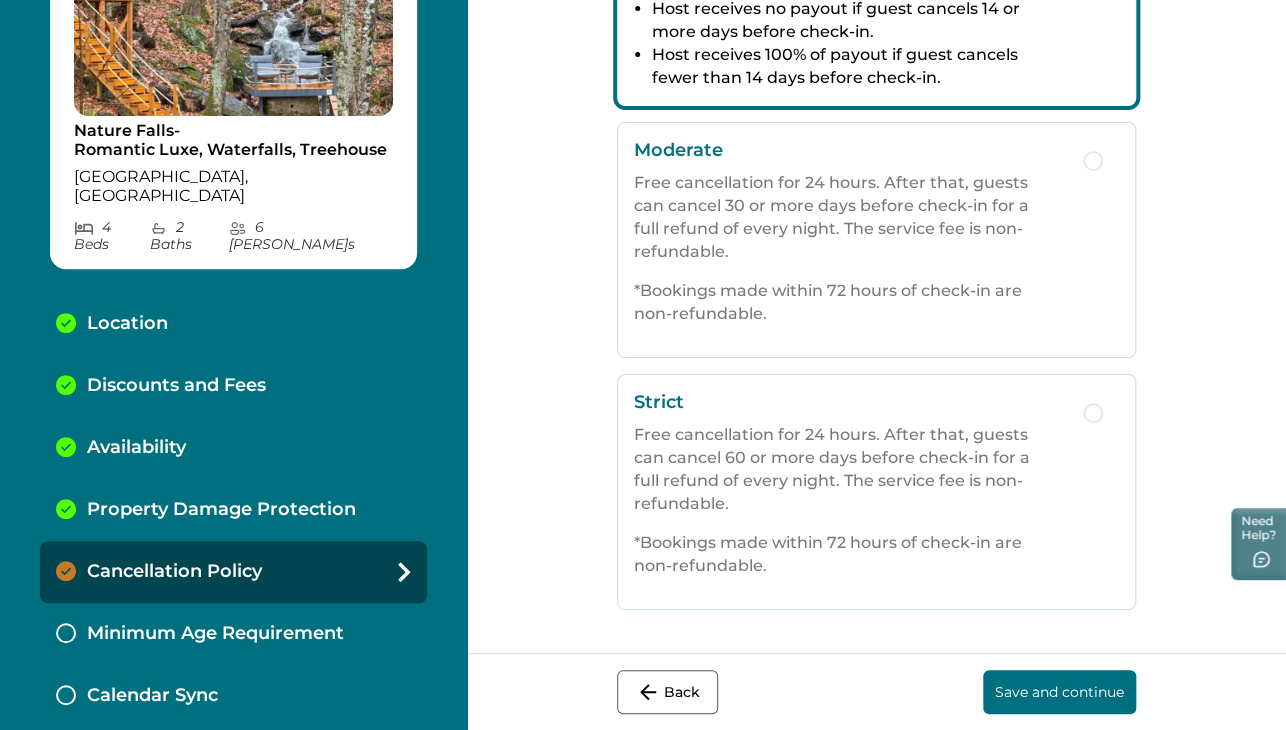 click on "Save and continue" at bounding box center [1059, 692] 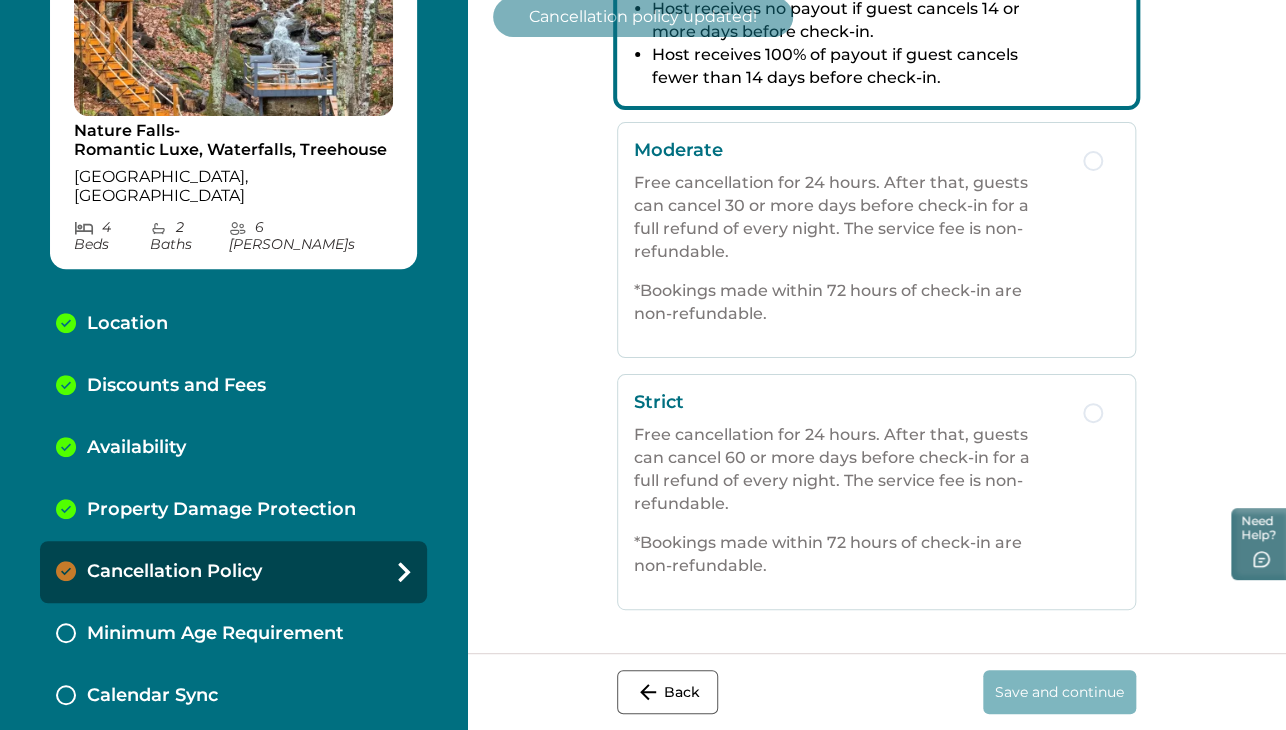 scroll, scrollTop: 0, scrollLeft: 0, axis: both 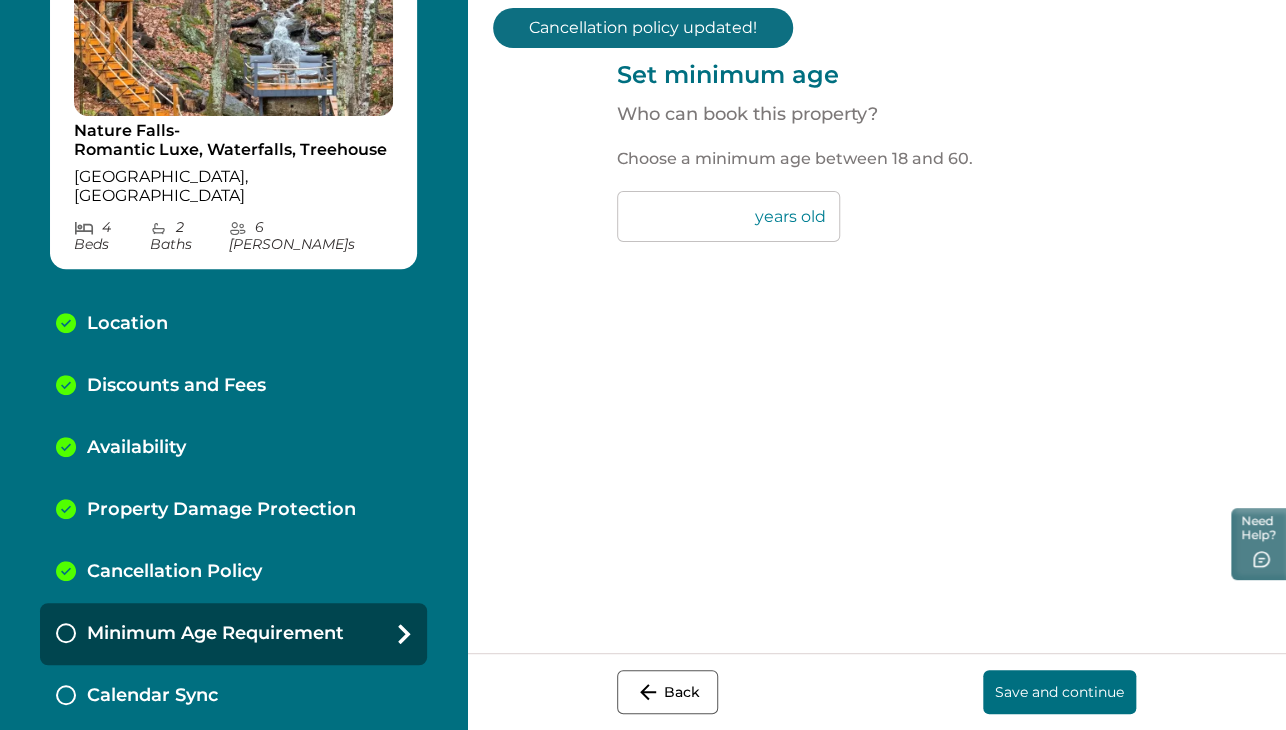 click on "Save and continue" at bounding box center [1059, 692] 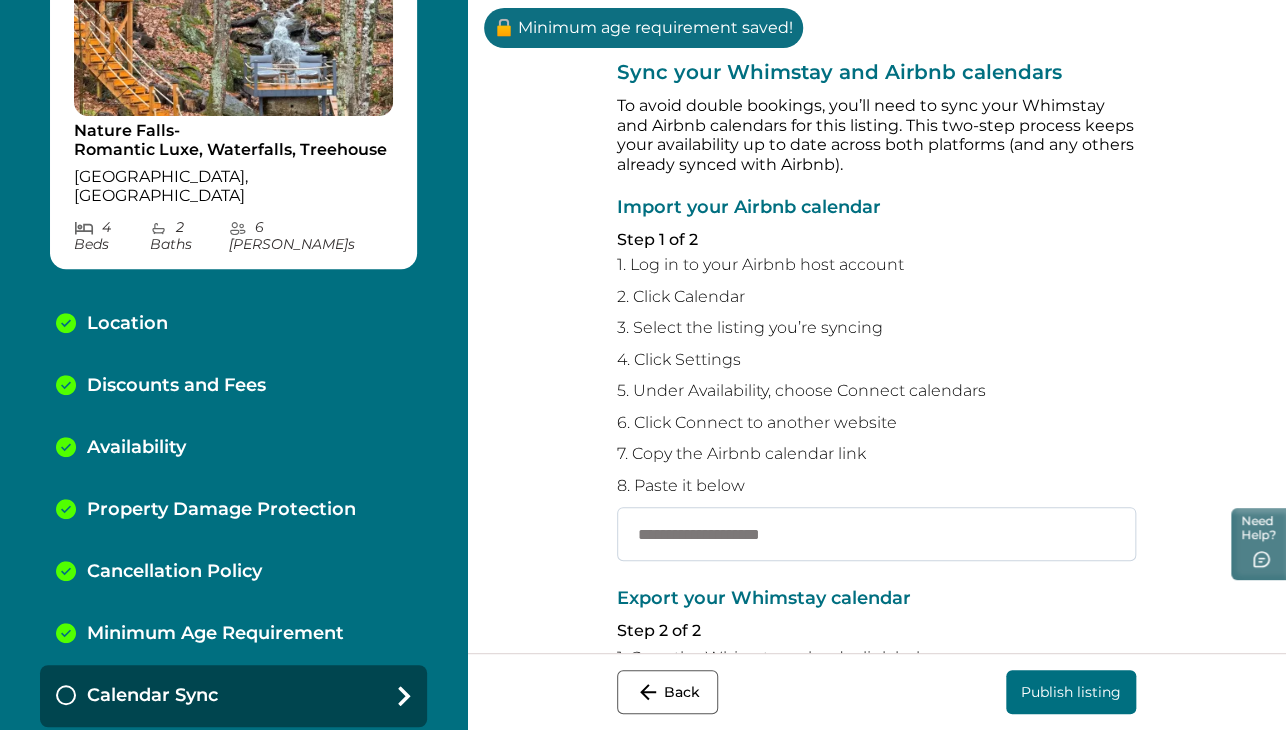 click at bounding box center (876, 534) 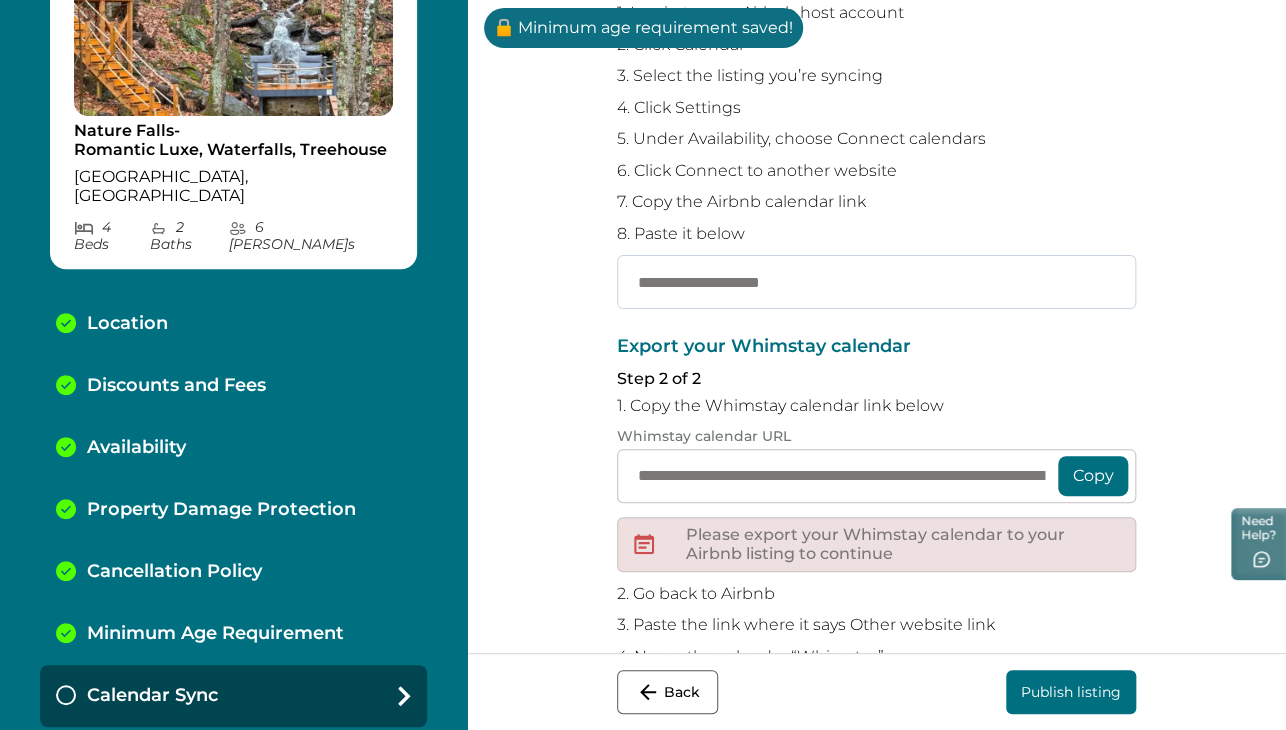 scroll, scrollTop: 368, scrollLeft: 0, axis: vertical 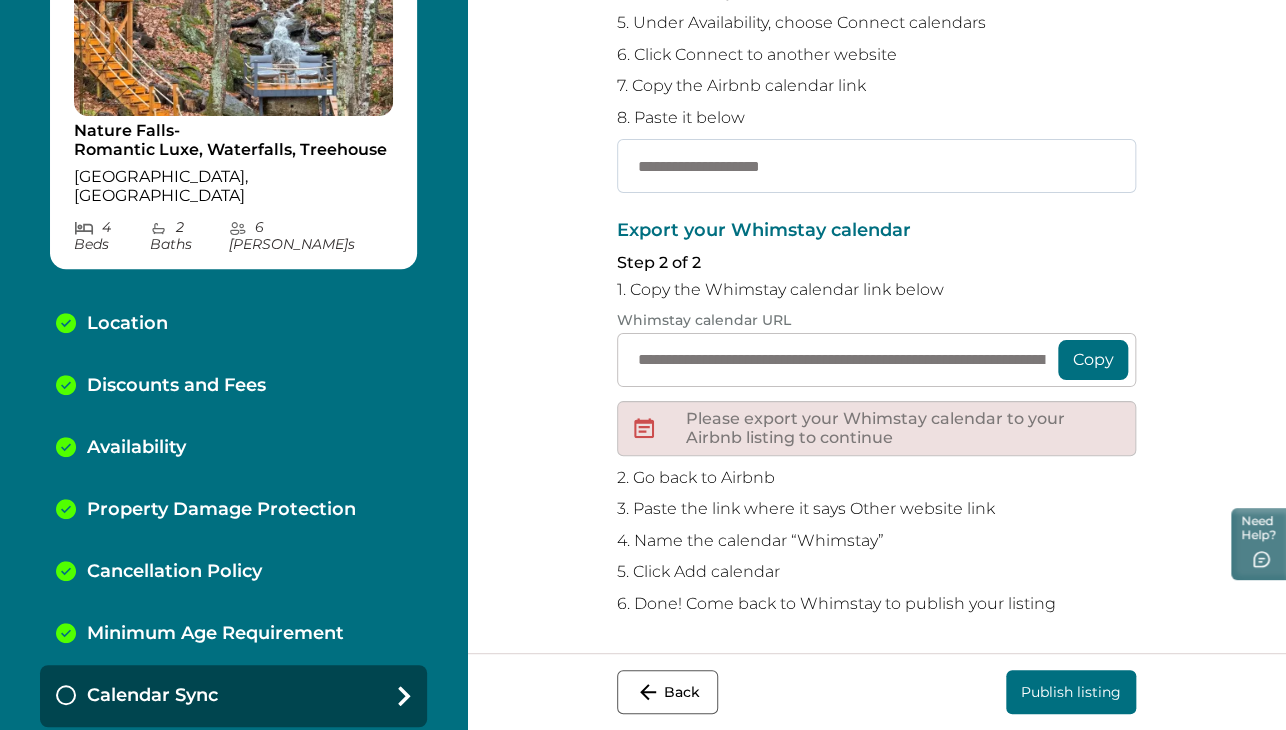 paste on "**********" 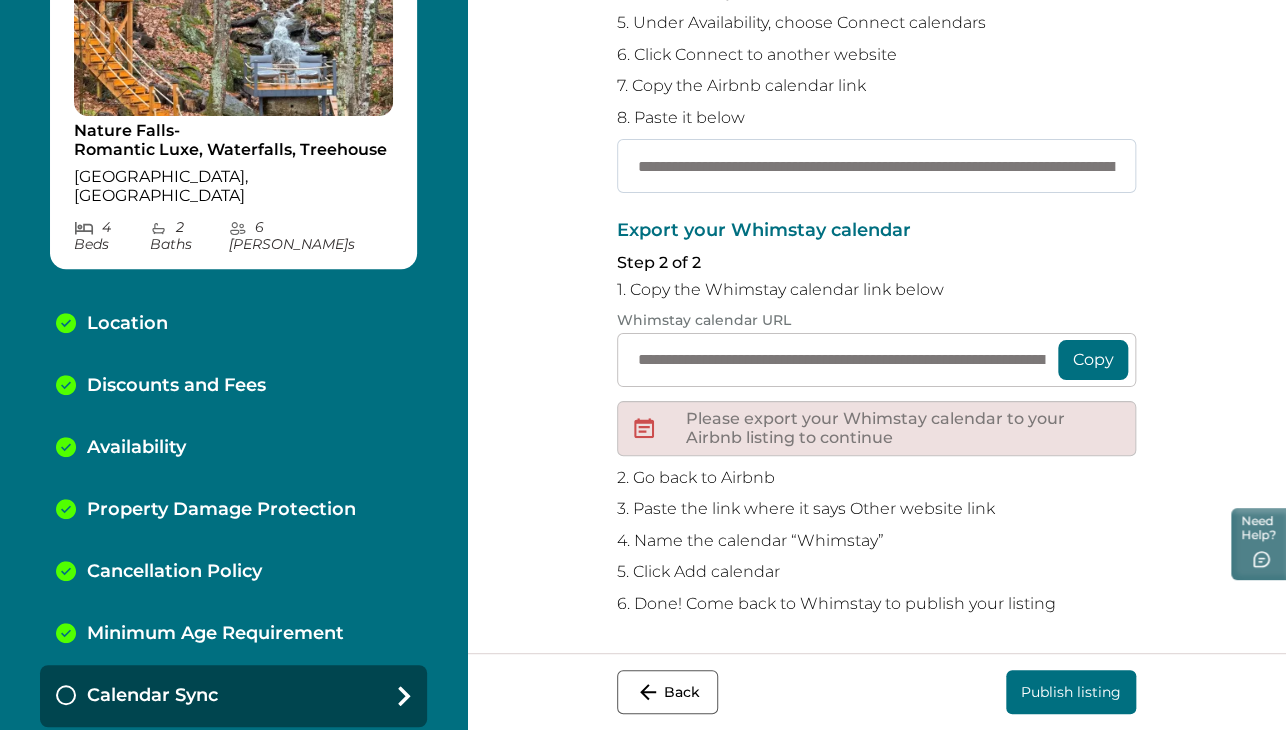 scroll, scrollTop: 0, scrollLeft: 376, axis: horizontal 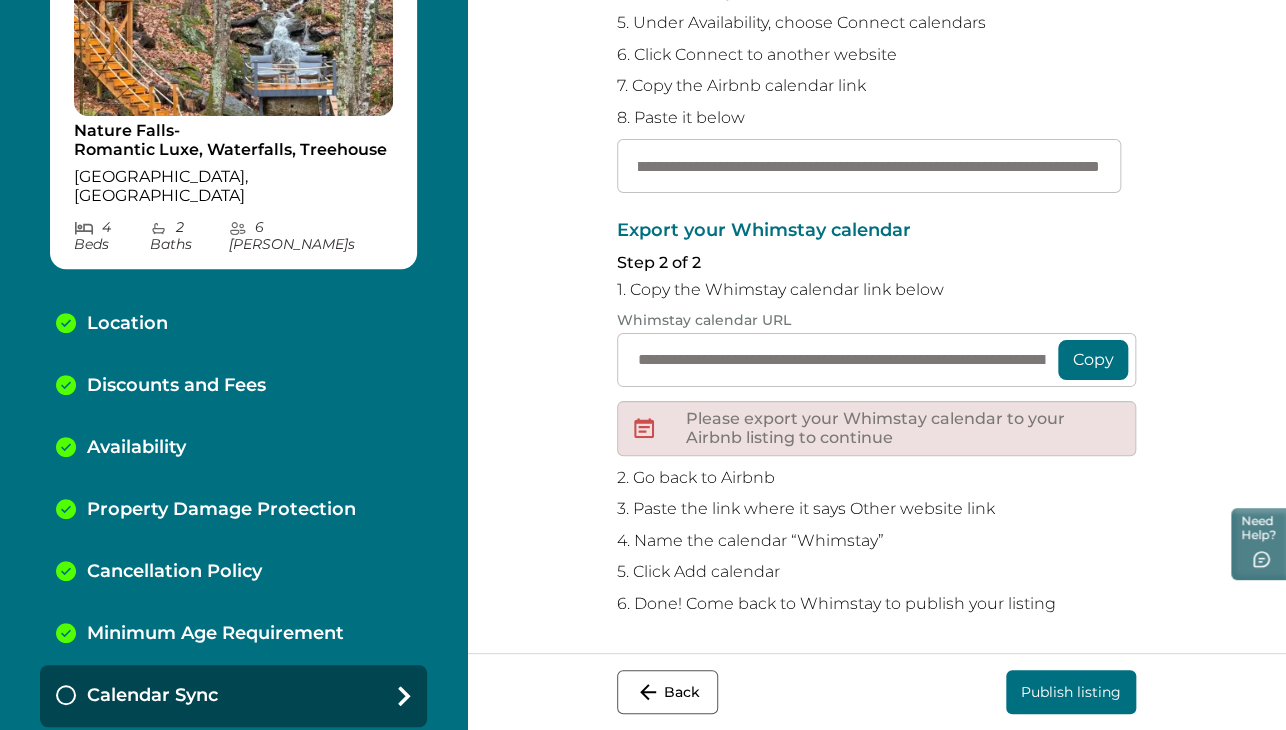 type on "**********" 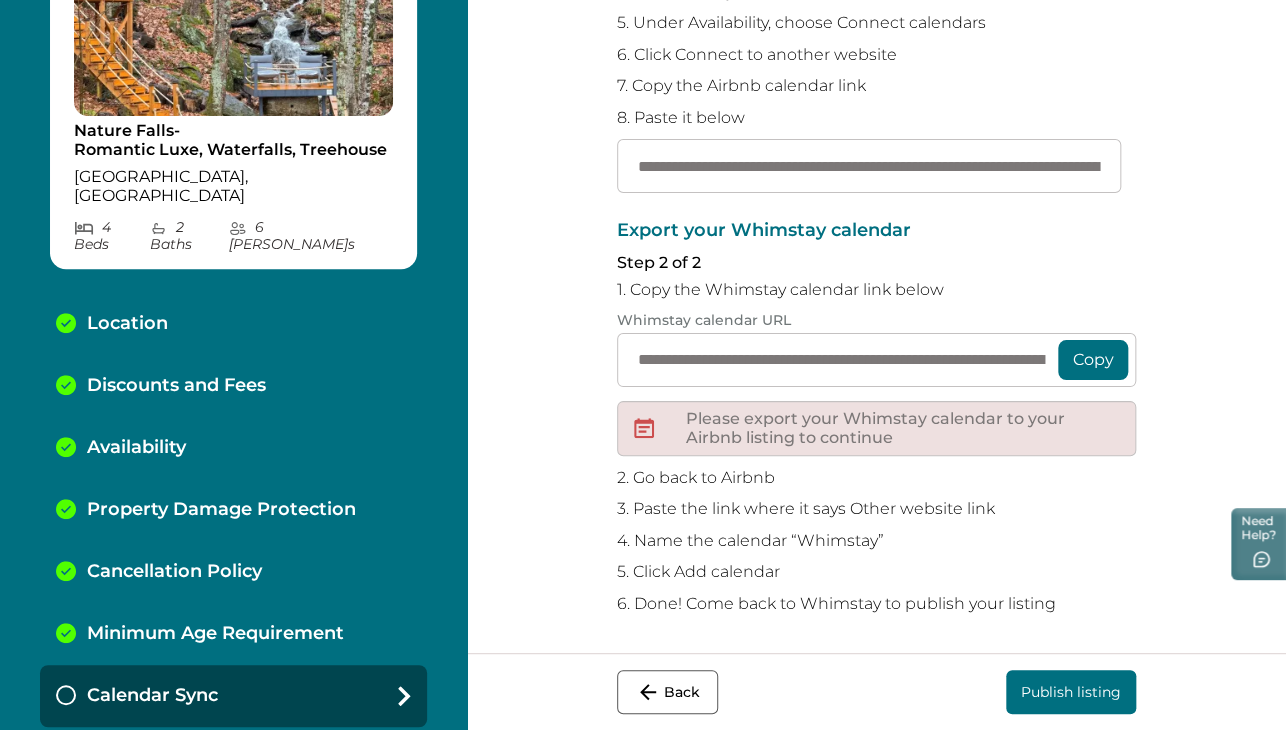 click on "Publish listing" at bounding box center (1071, 692) 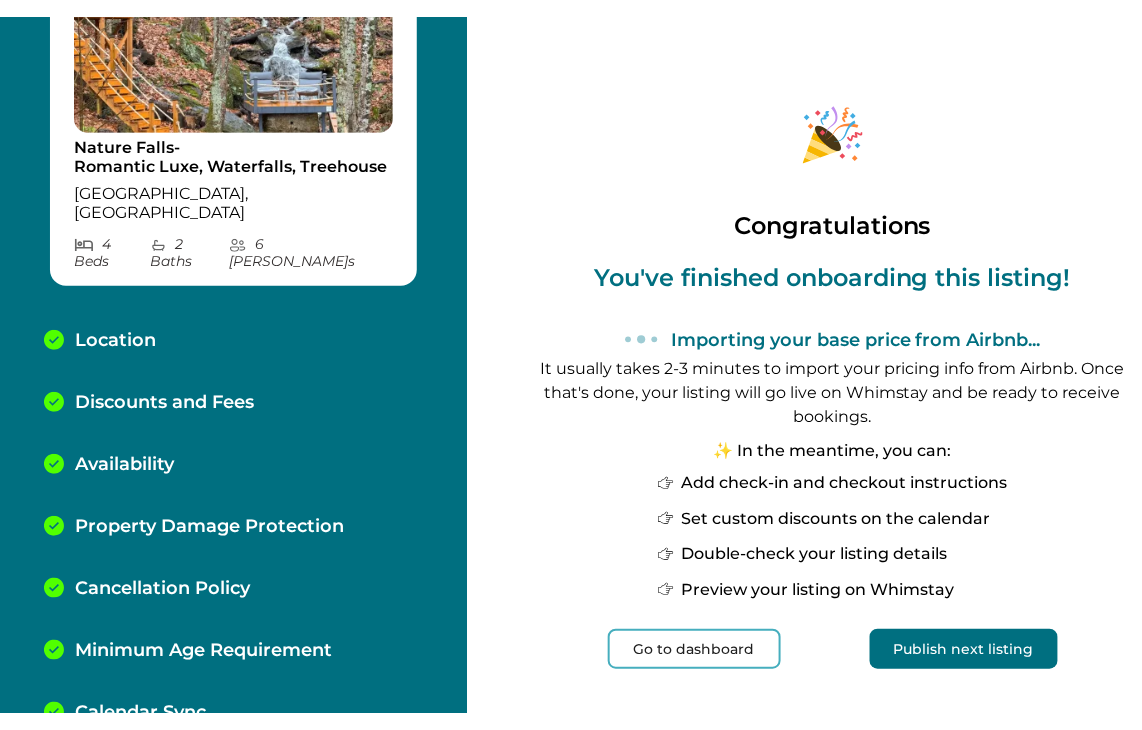 scroll, scrollTop: 0, scrollLeft: 0, axis: both 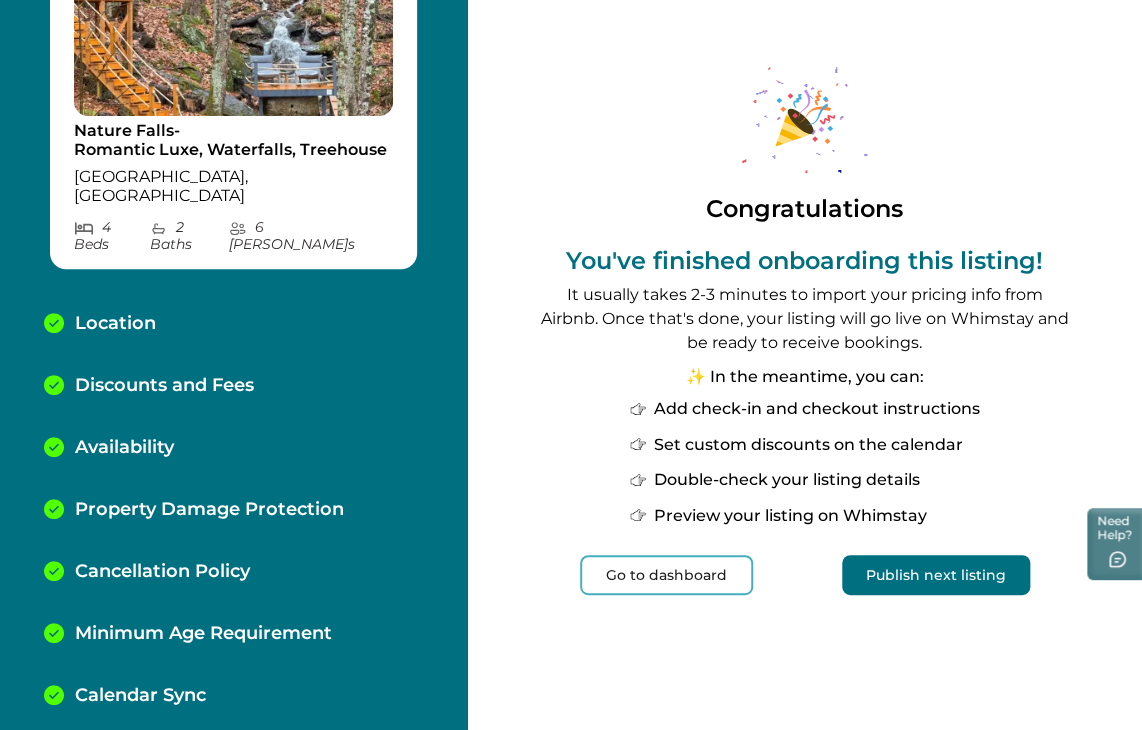 click on "Publish next listing" at bounding box center (936, 575) 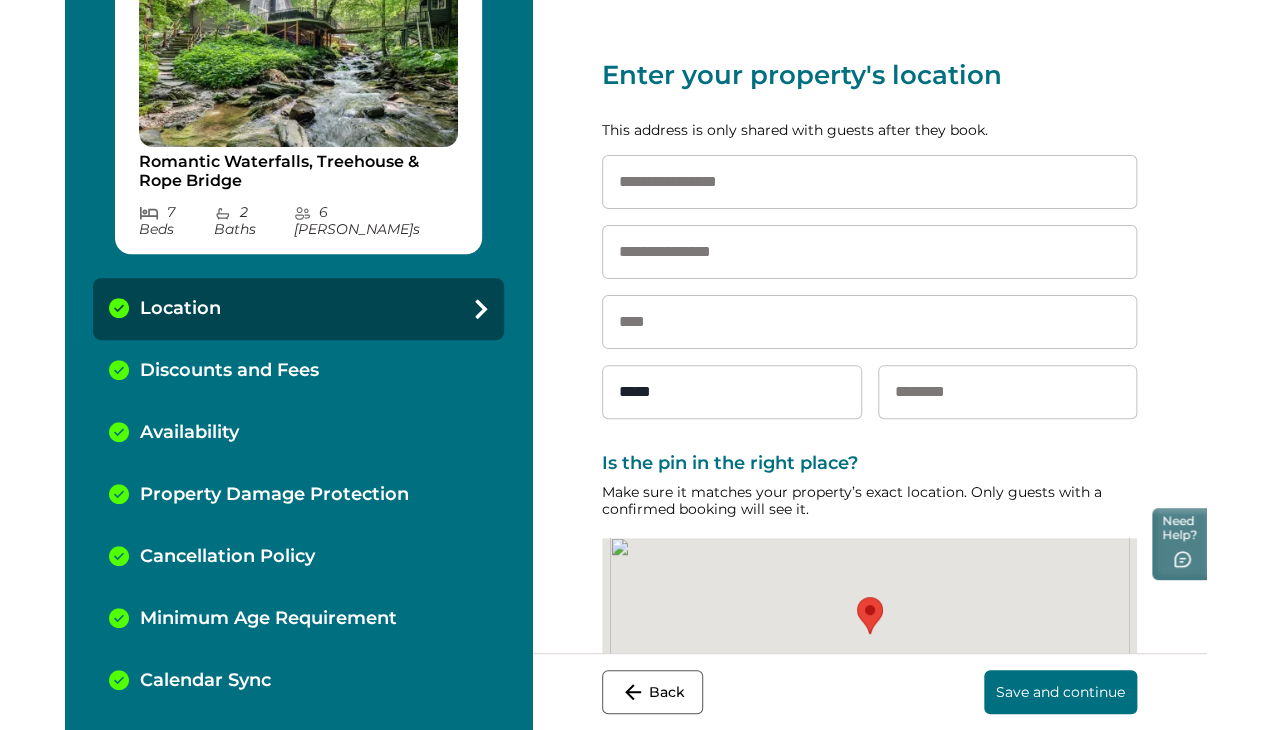 scroll, scrollTop: 0, scrollLeft: 0, axis: both 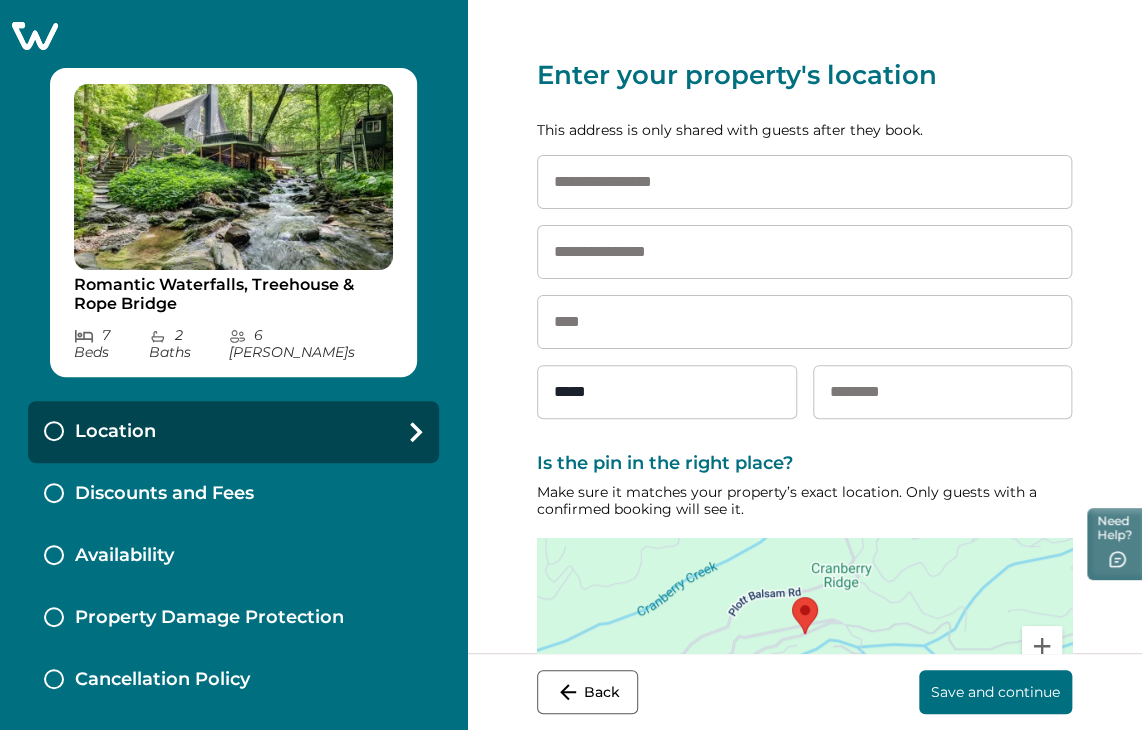 click 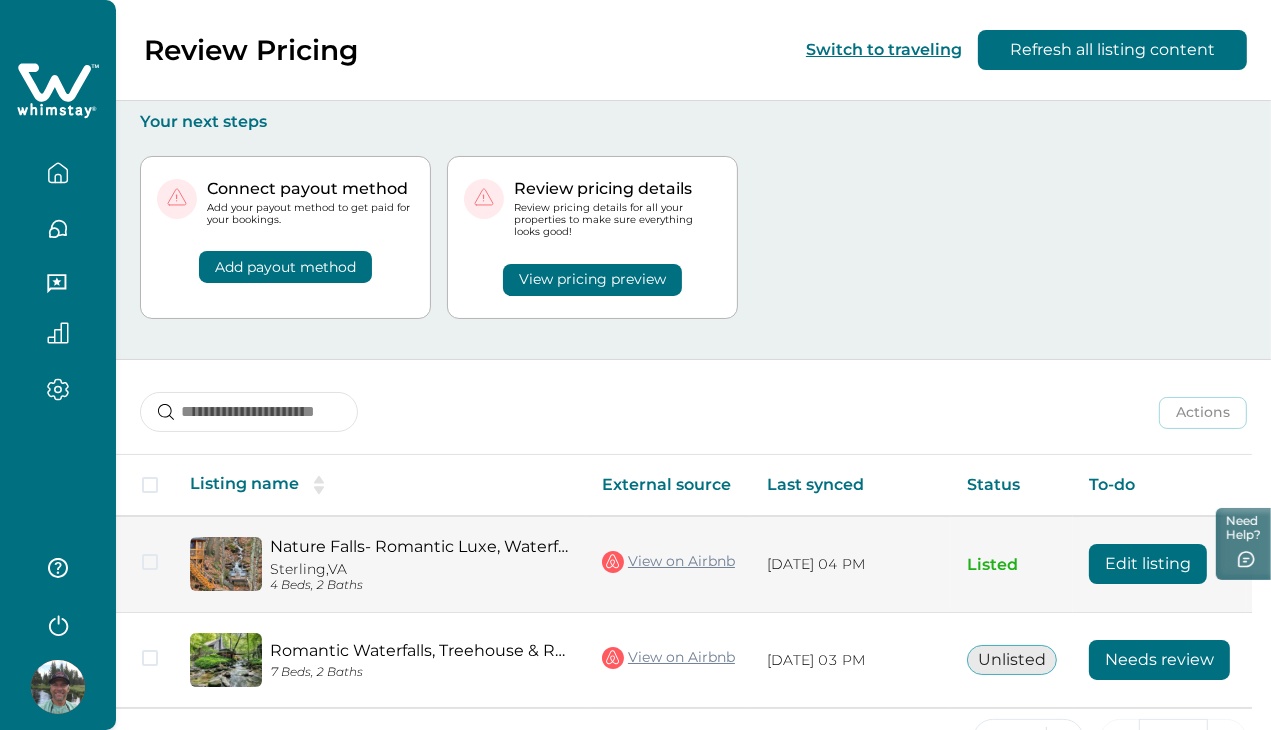 click on "Edit listing" at bounding box center (1148, 564) 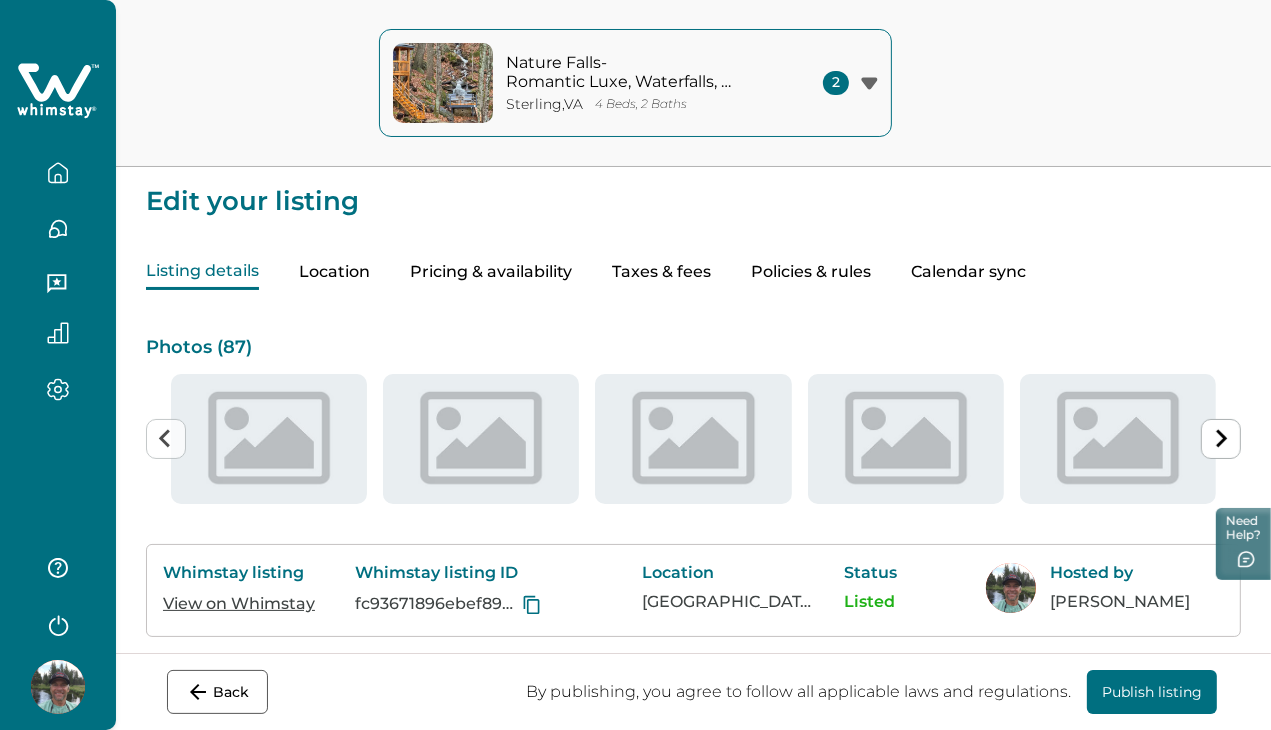 click on "Location" at bounding box center (334, 272) 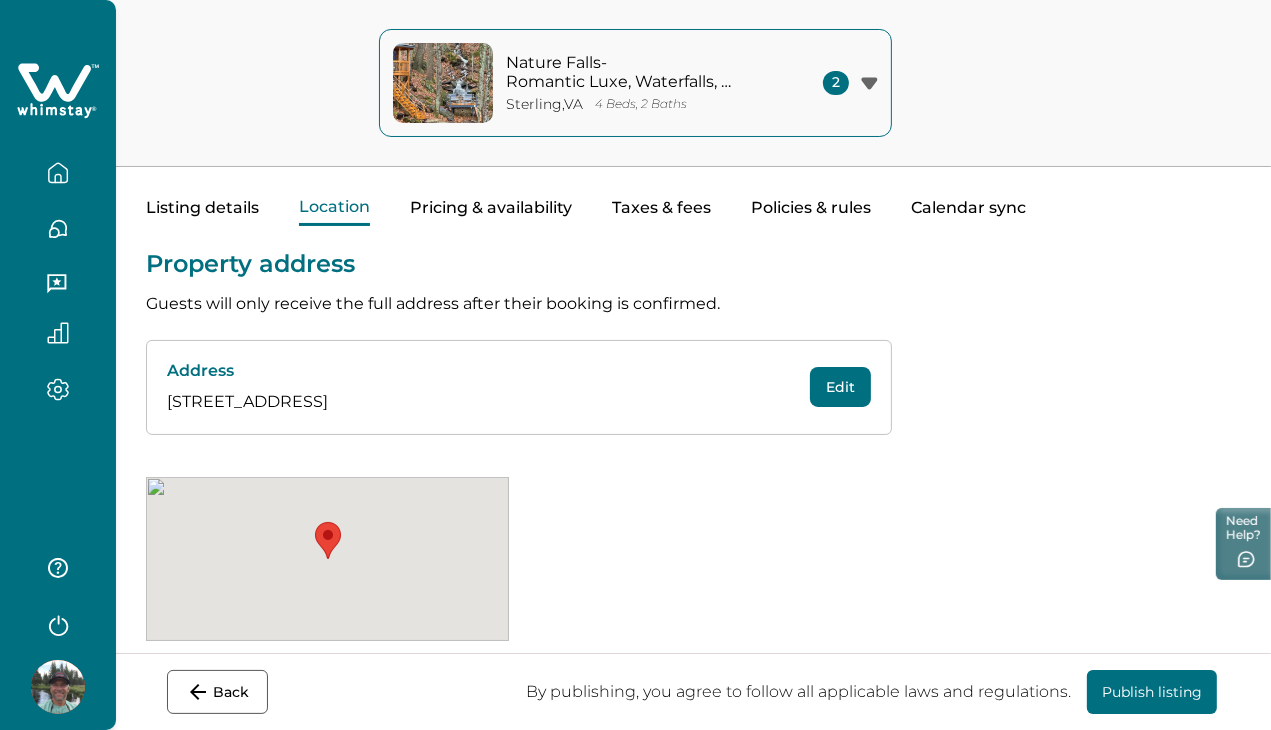 scroll, scrollTop: 92, scrollLeft: 0, axis: vertical 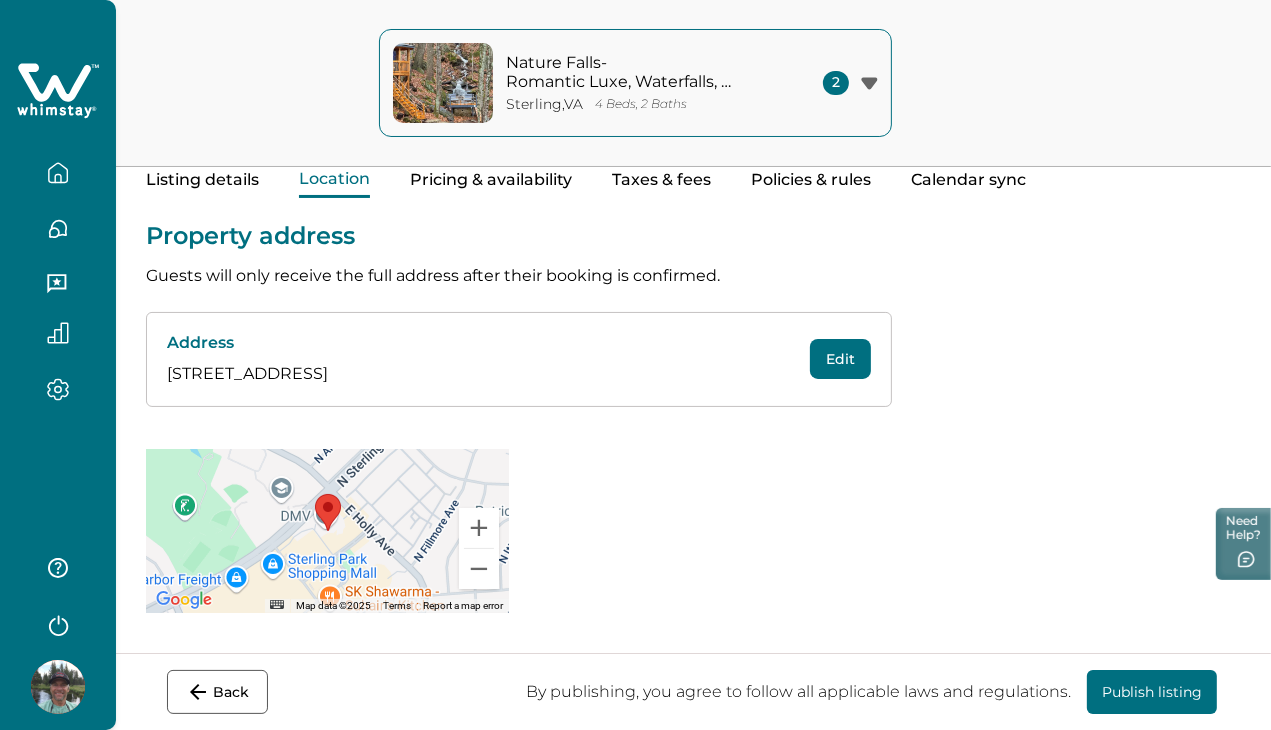 click on "Pricing & availability" at bounding box center [491, 180] 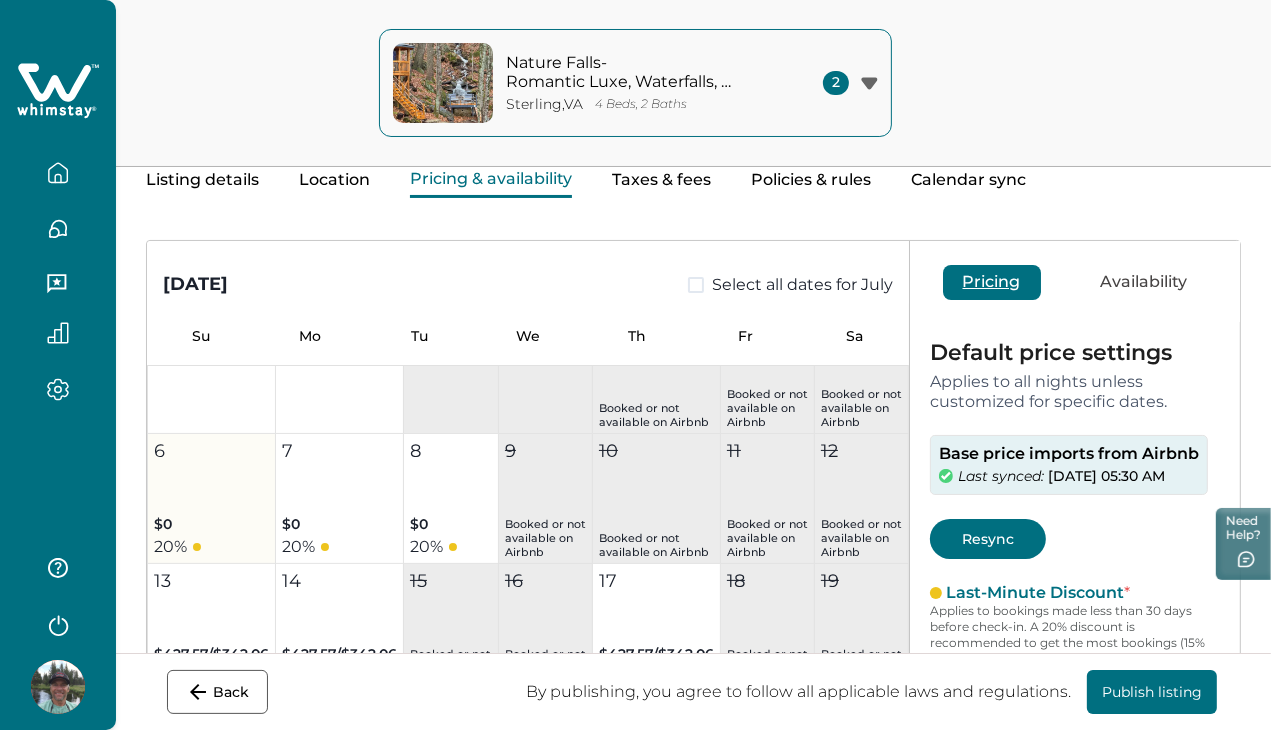 scroll, scrollTop: 0, scrollLeft: 0, axis: both 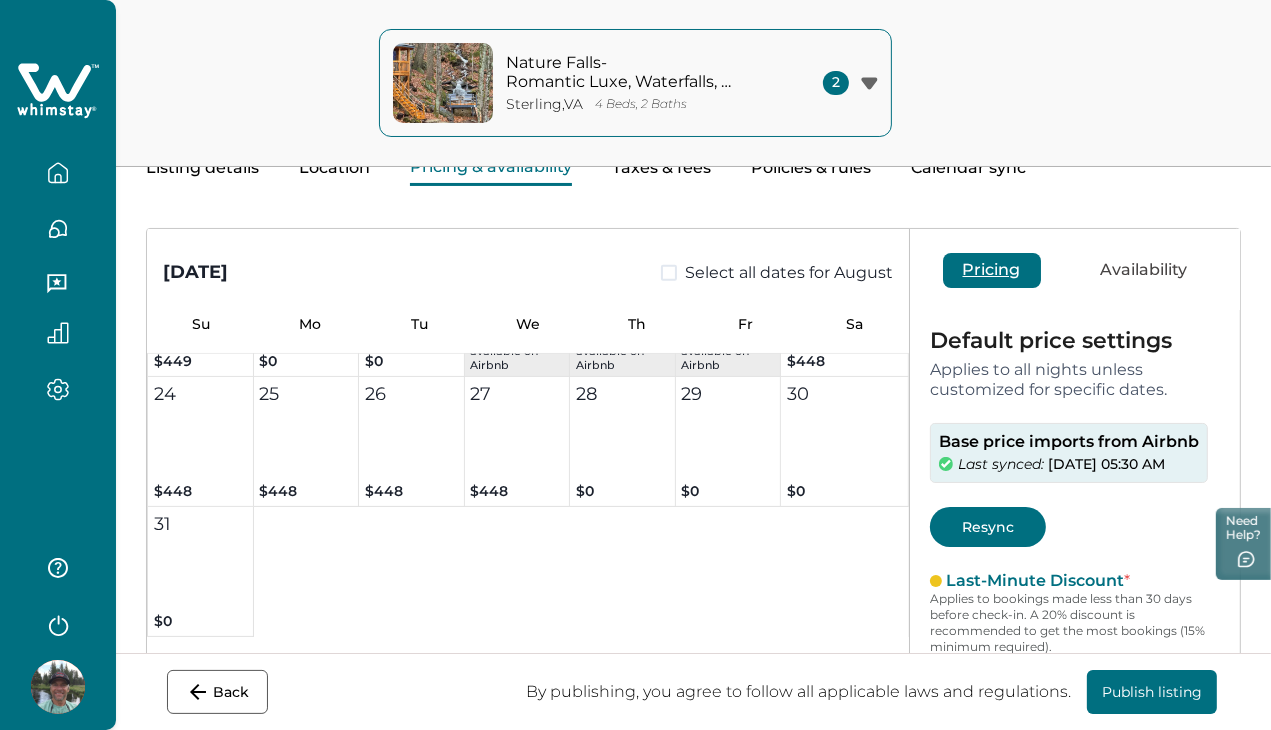 click 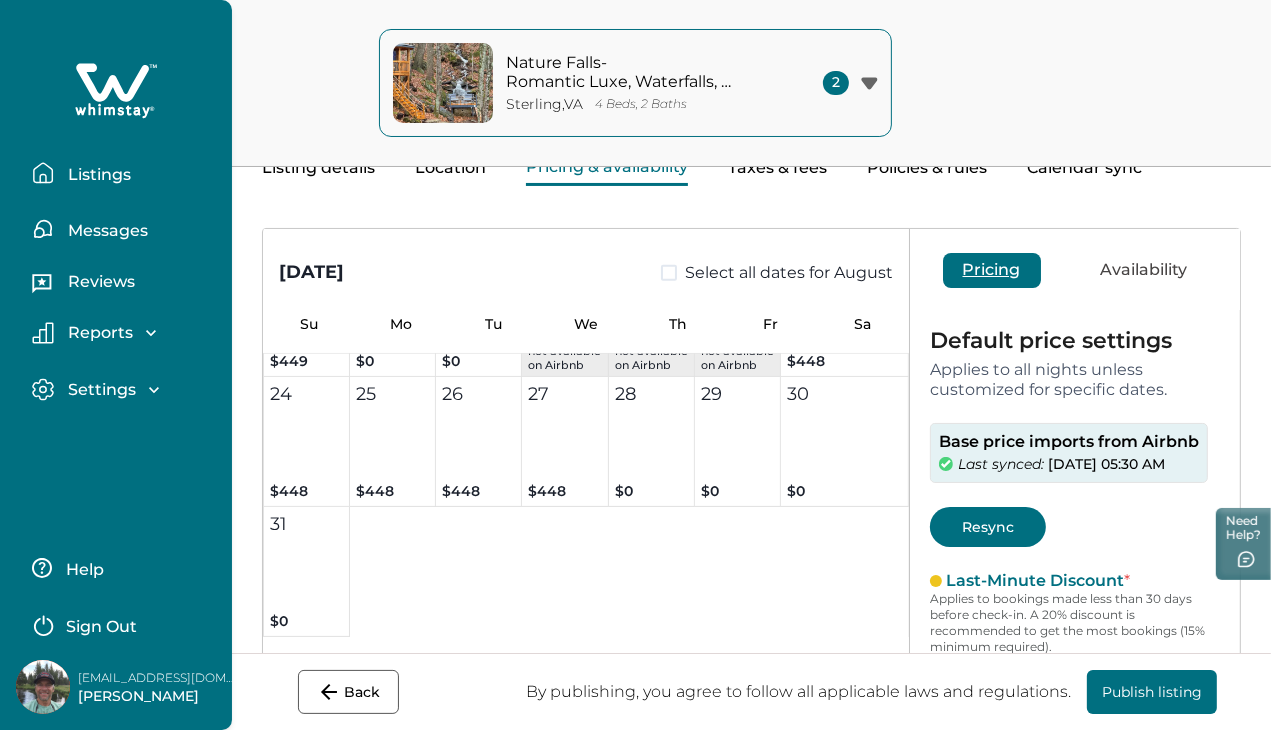 click on "[EMAIL_ADDRESS][DOMAIN_NAME]" at bounding box center (158, 678) 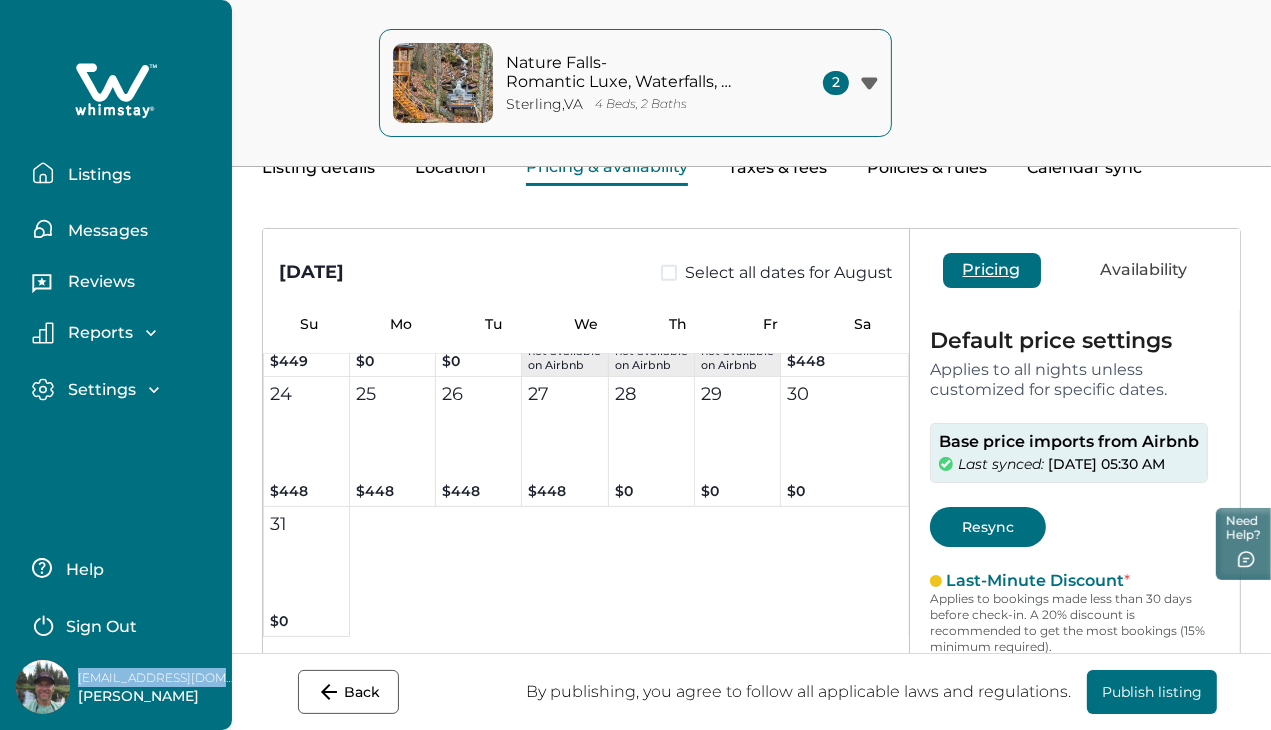 click on "[EMAIL_ADDRESS][DOMAIN_NAME]" at bounding box center [158, 678] 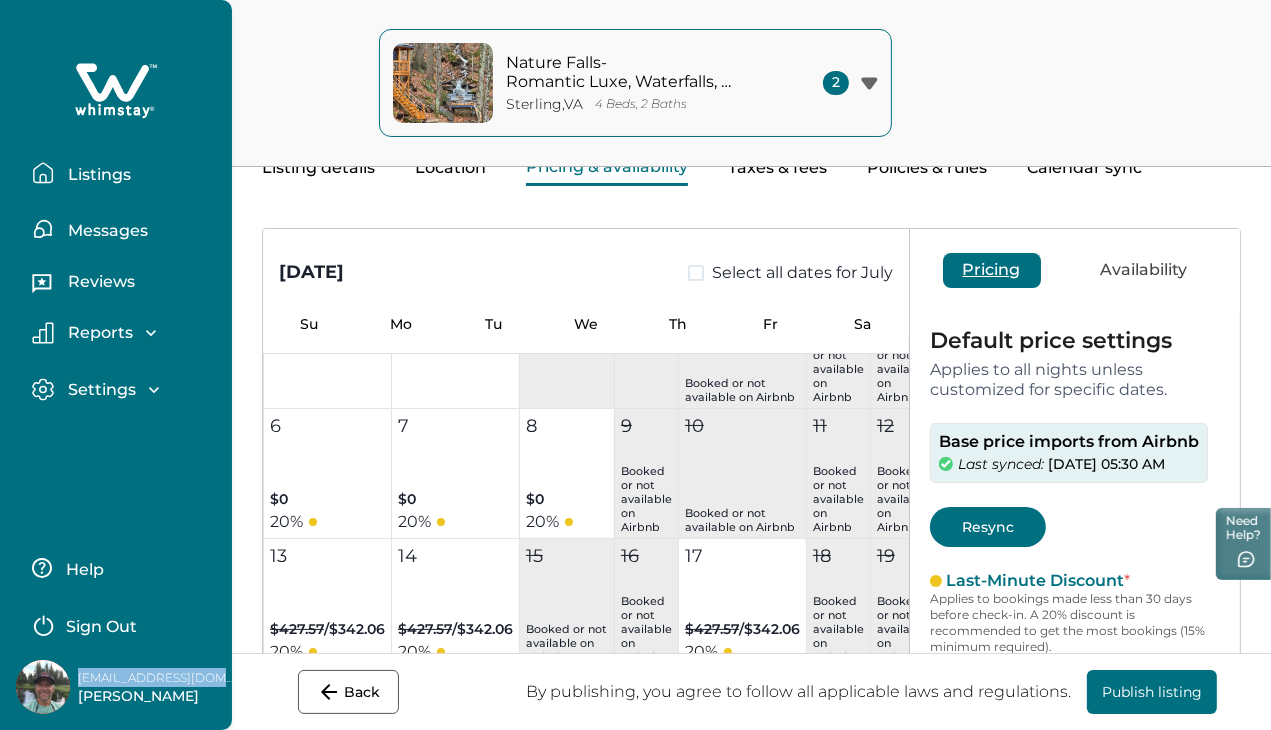 scroll, scrollTop: 0, scrollLeft: 0, axis: both 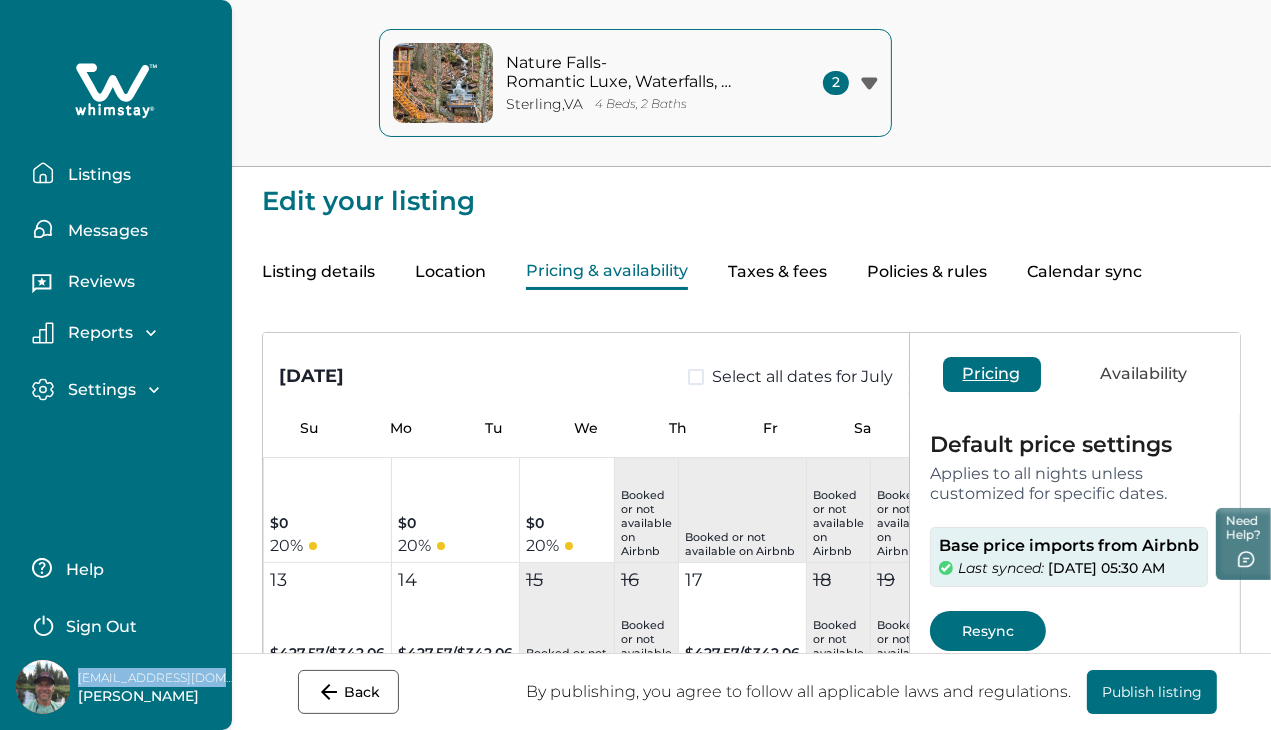 click on "Listings" at bounding box center (96, 175) 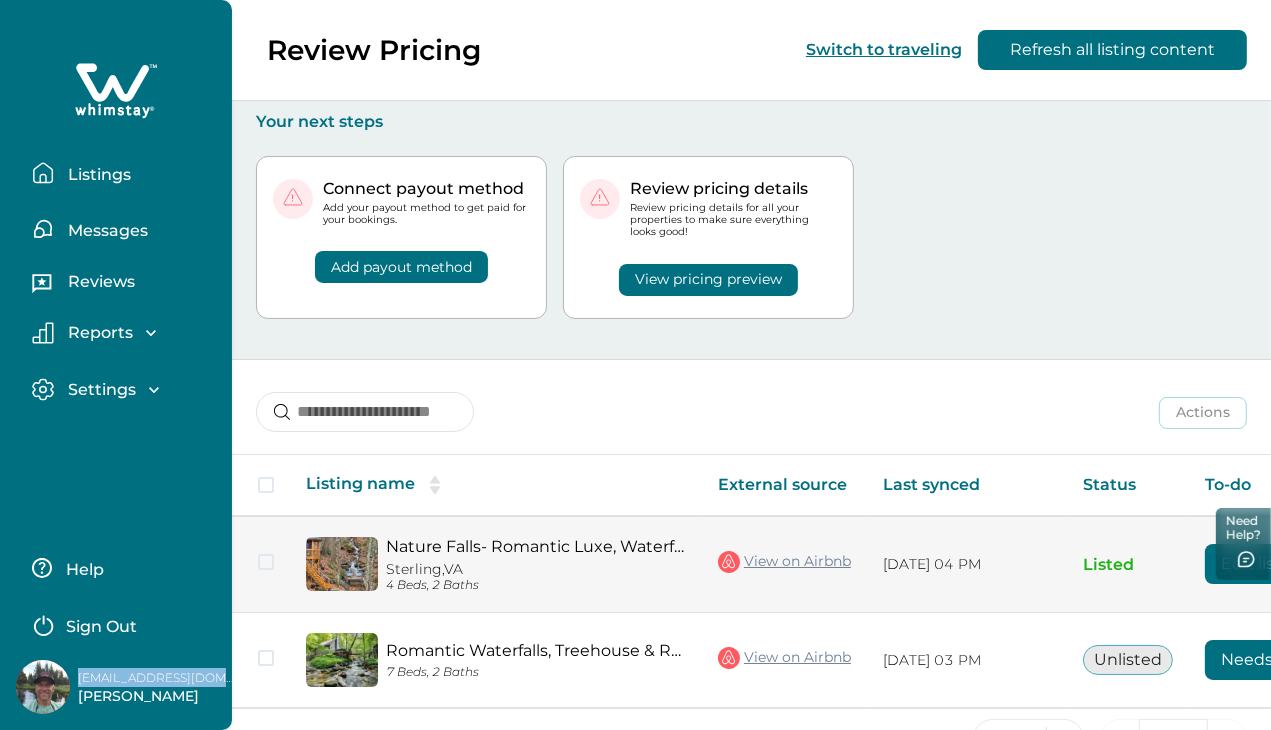 type 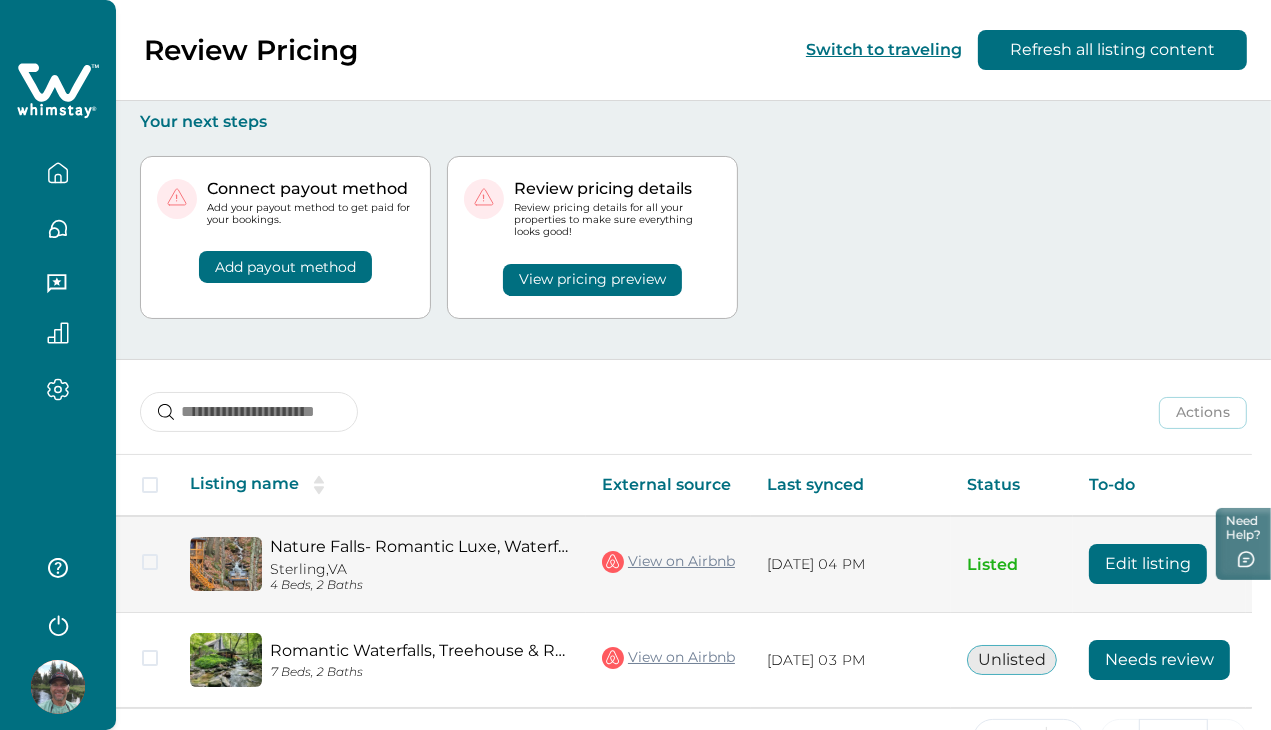 click on "Nature Falls-
Romantic Luxe, Waterfalls, Treehouse" at bounding box center (420, 546) 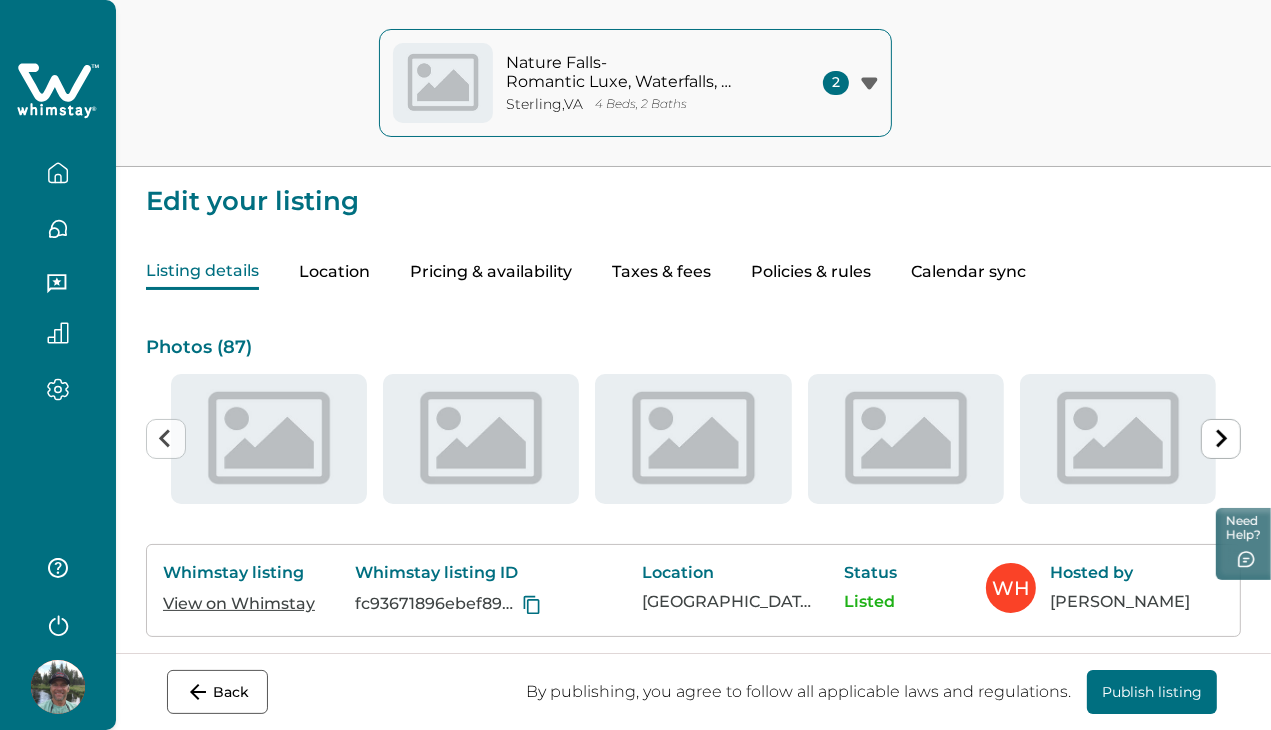 click on "Pricing & availability" at bounding box center [491, 272] 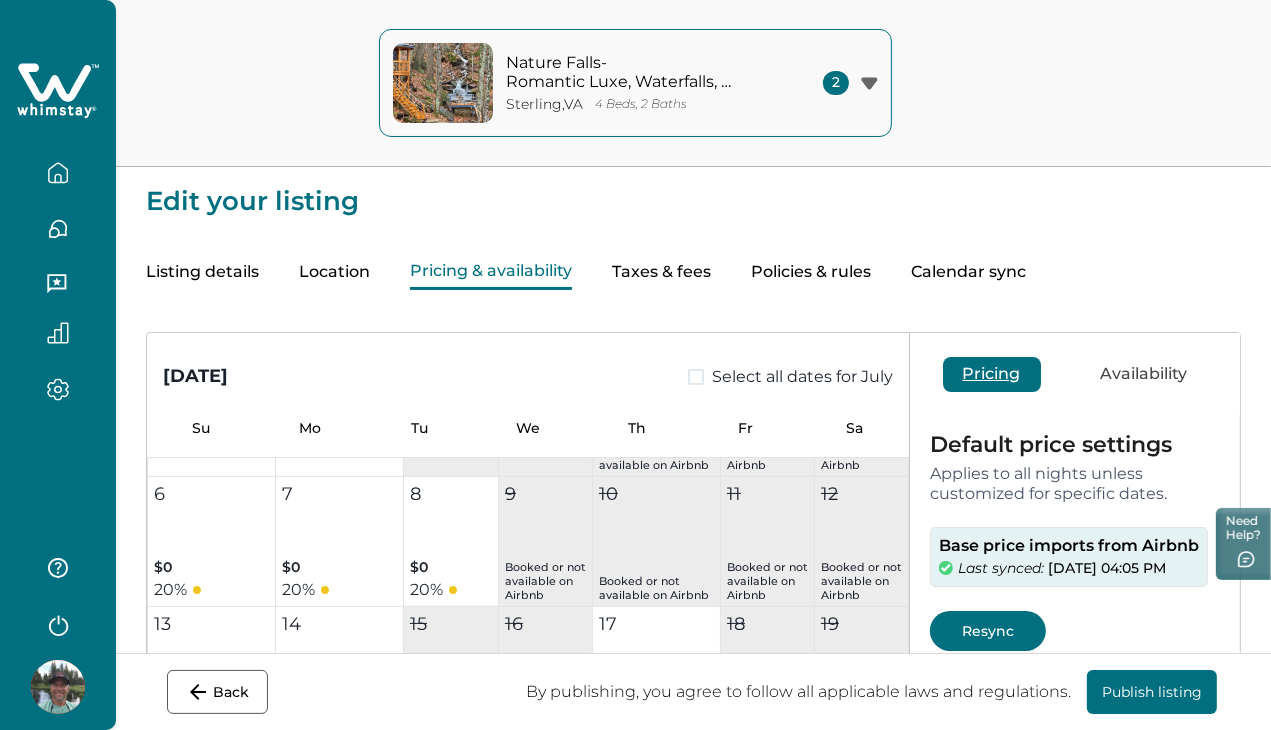 scroll, scrollTop: 116, scrollLeft: 0, axis: vertical 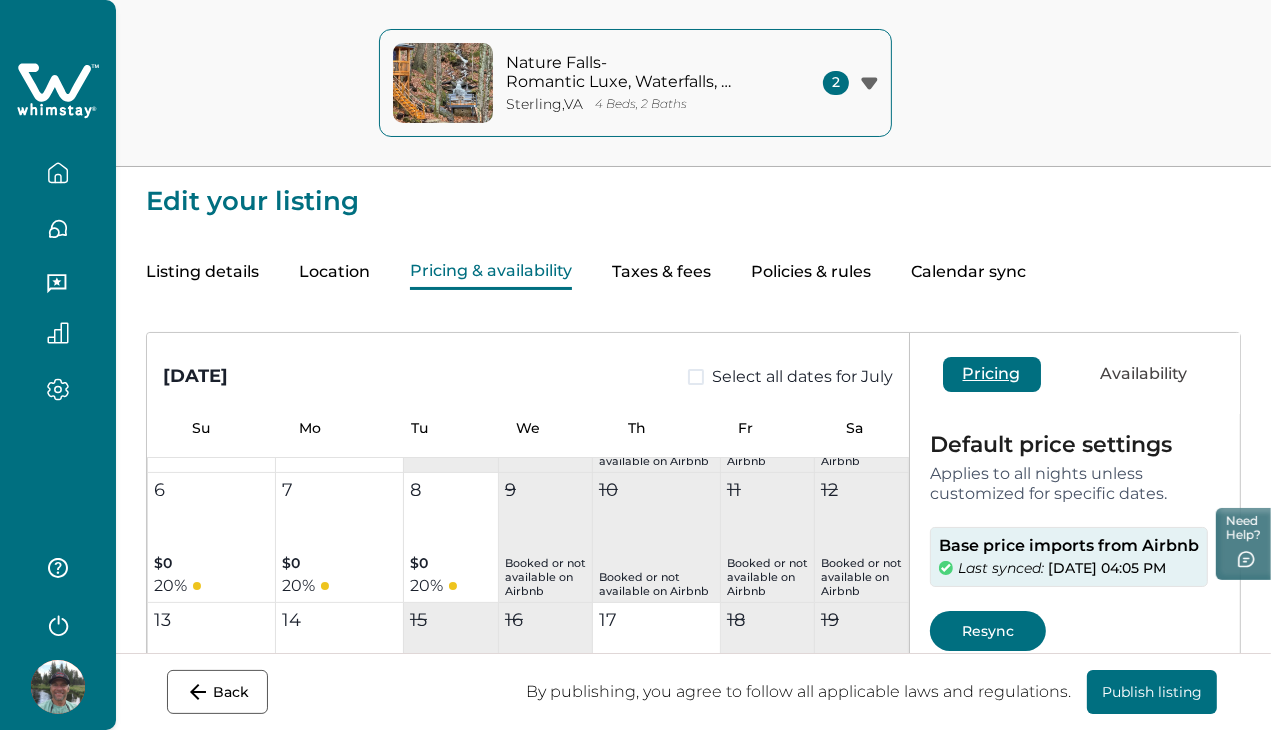 click at bounding box center [58, 173] 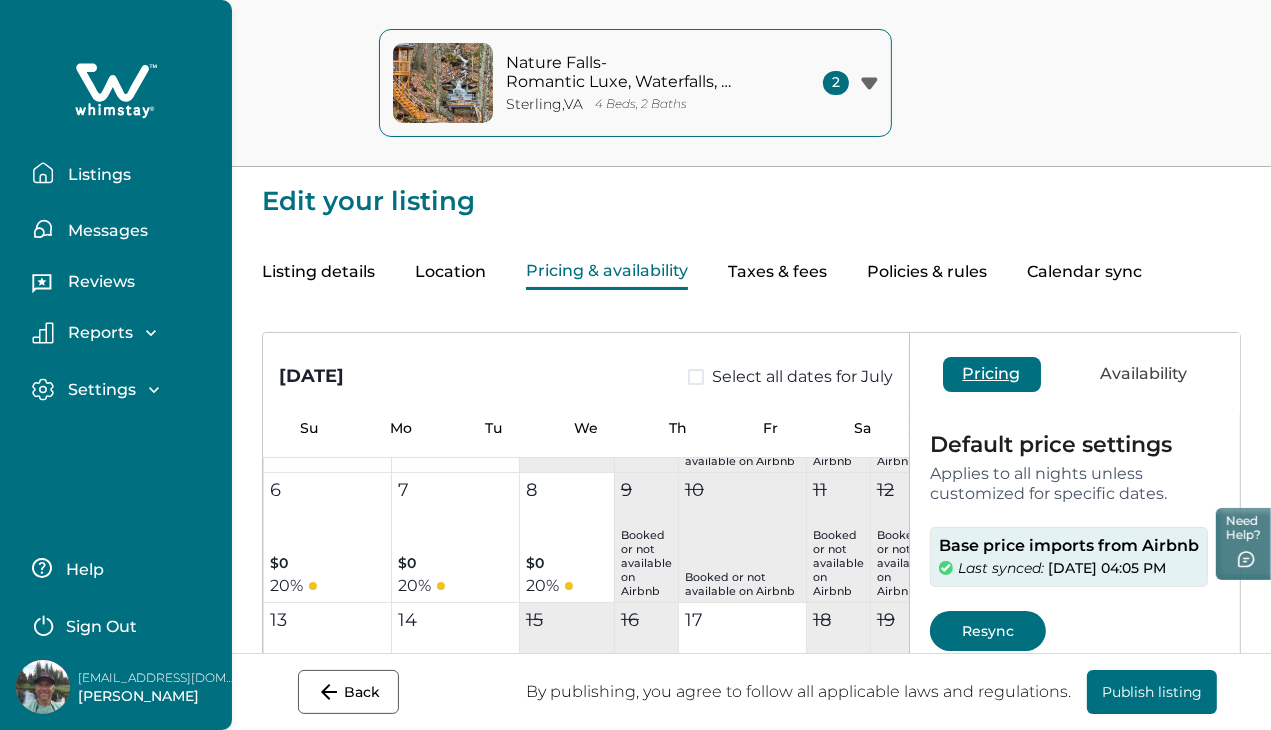click on "Listings" at bounding box center [96, 175] 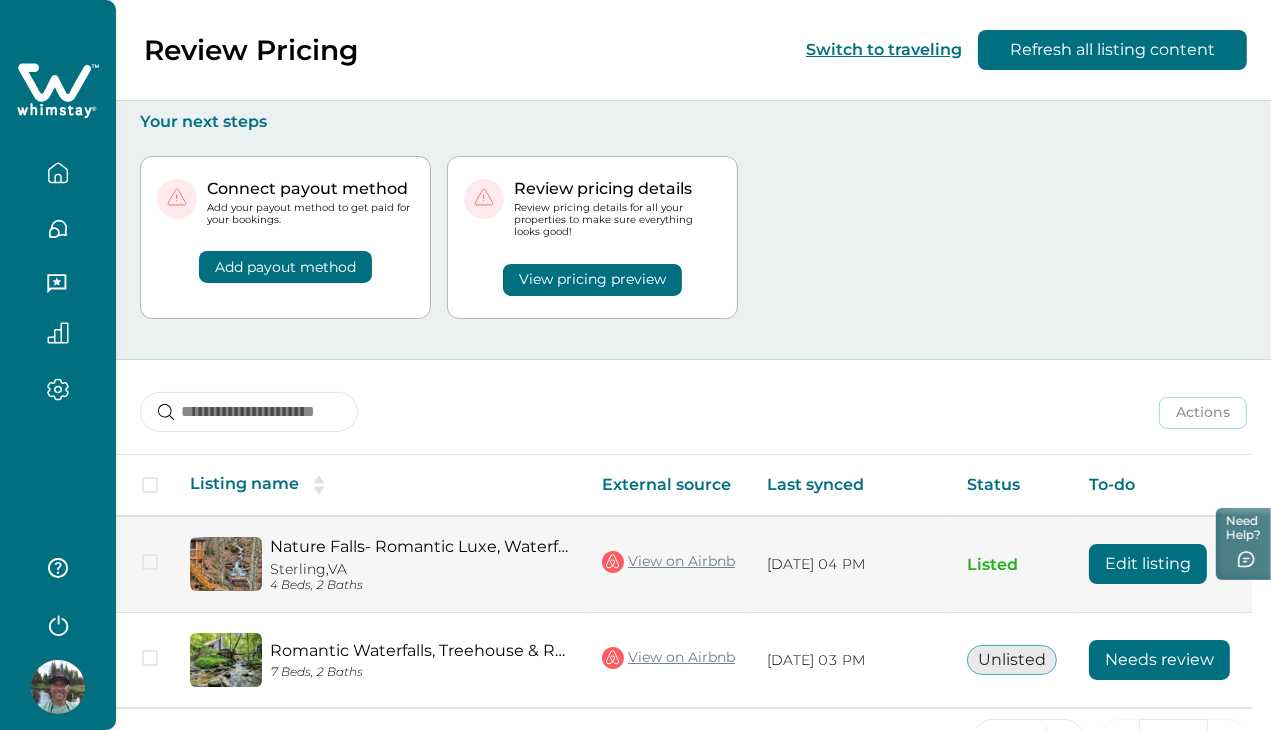 click on "View on Airbnb" at bounding box center (668, 564) 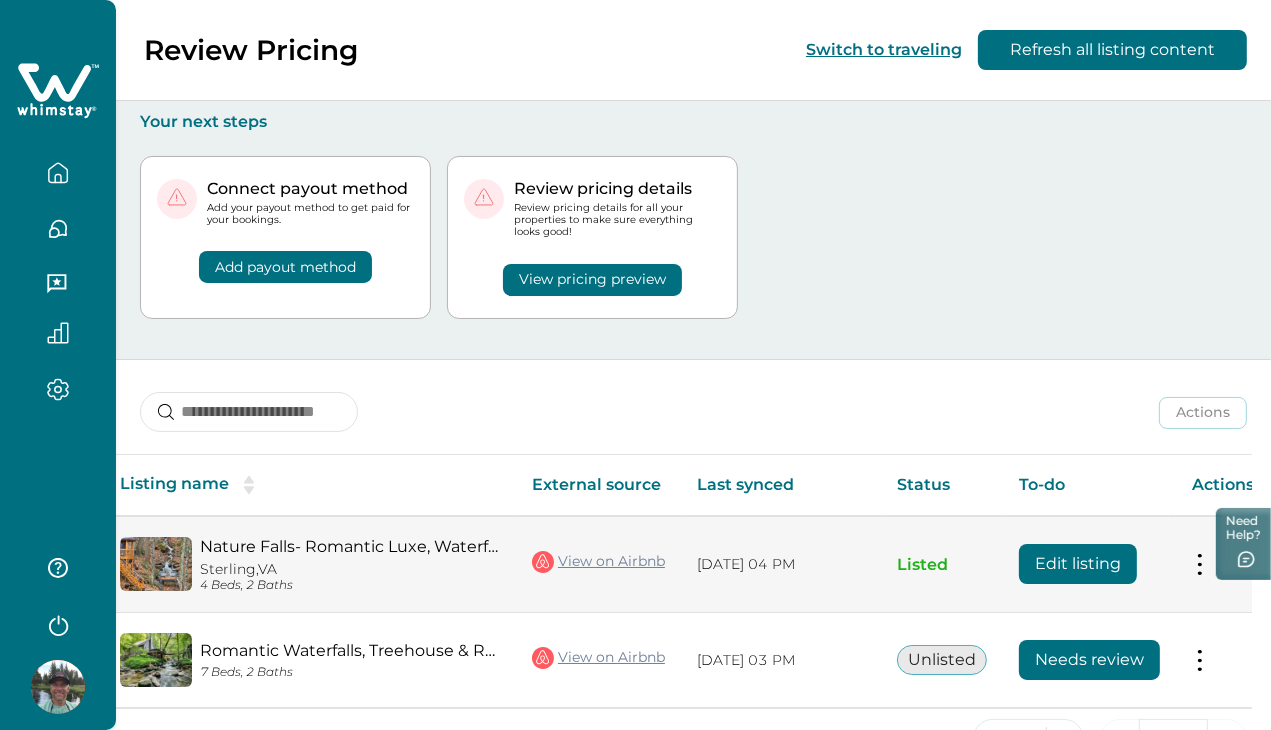 click on "Edit listing" at bounding box center (1078, 564) 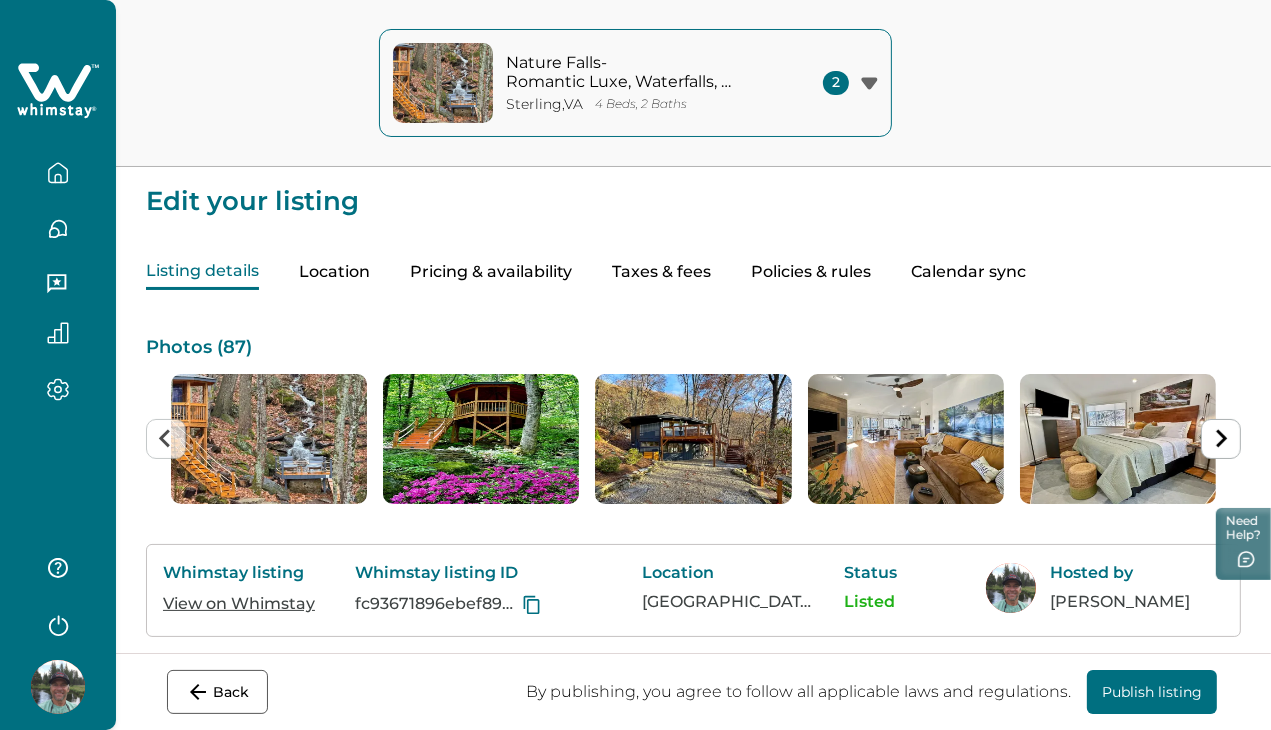 click on "Pricing & availability" at bounding box center (491, 272) 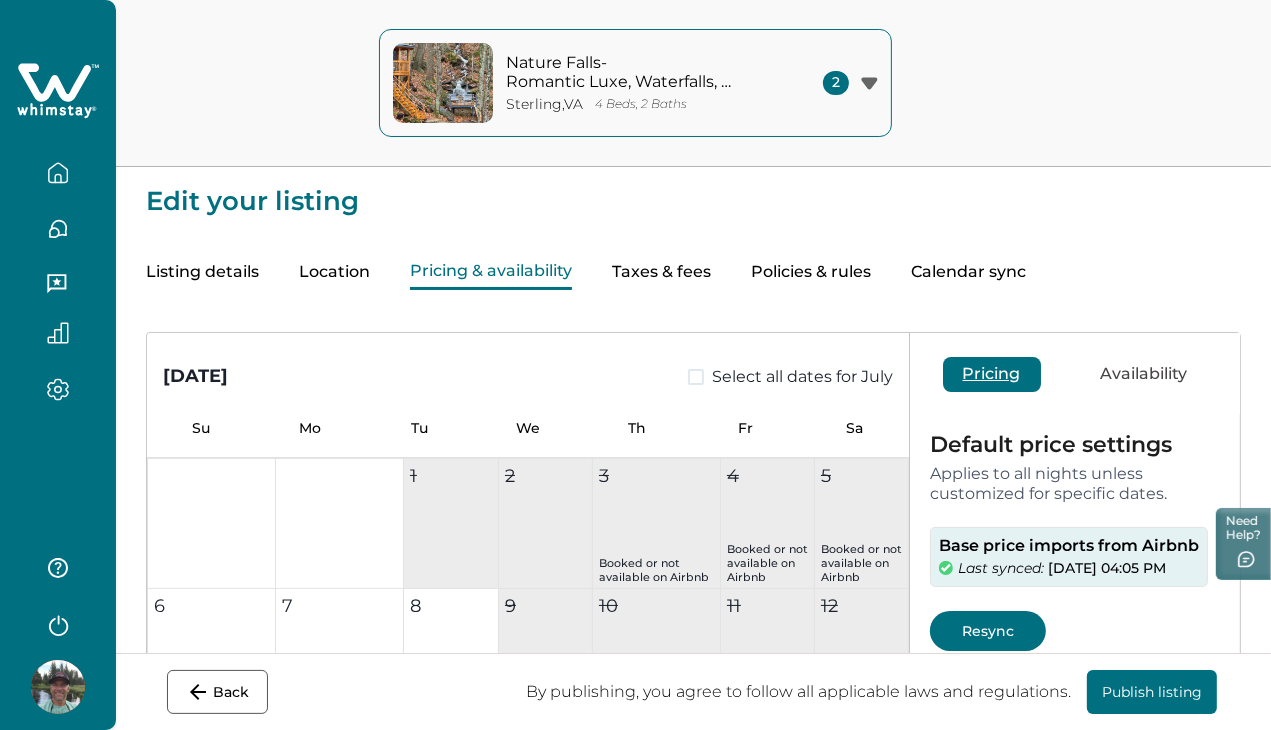scroll, scrollTop: 44, scrollLeft: 0, axis: vertical 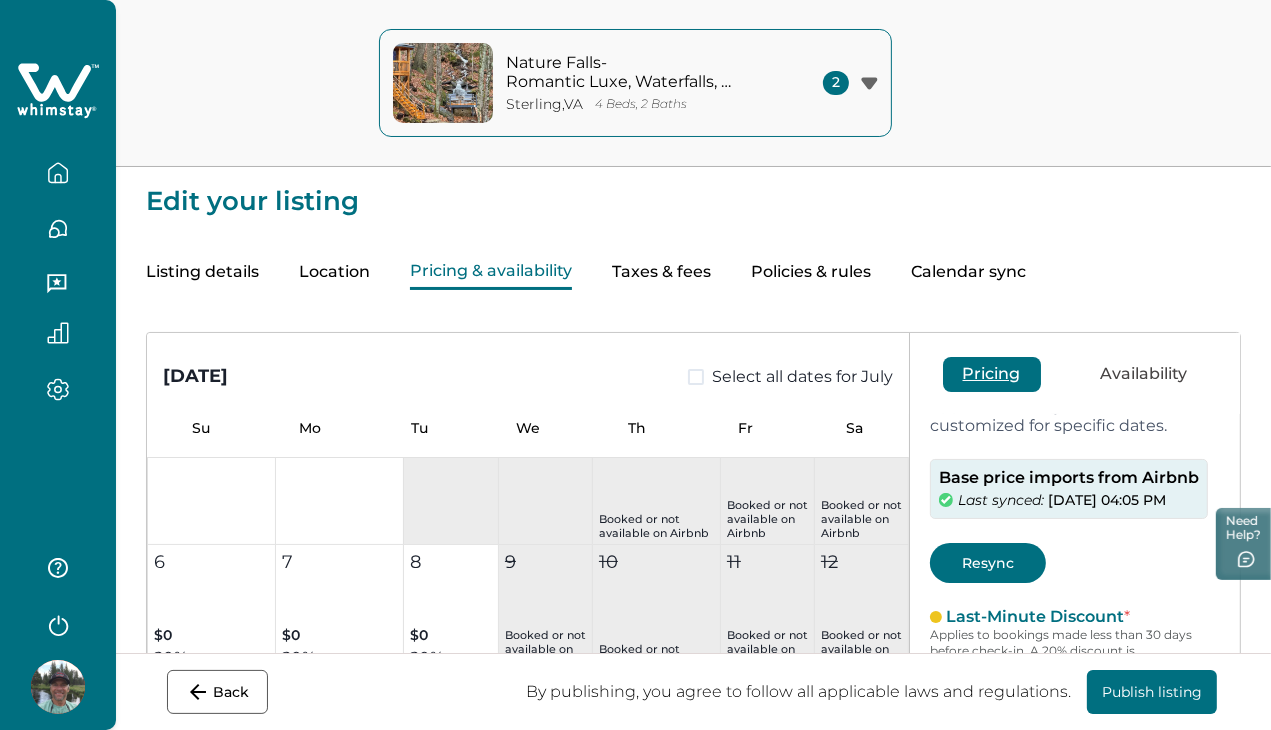 drag, startPoint x: 913, startPoint y: 485, endPoint x: 1183, endPoint y: 504, distance: 270.6677 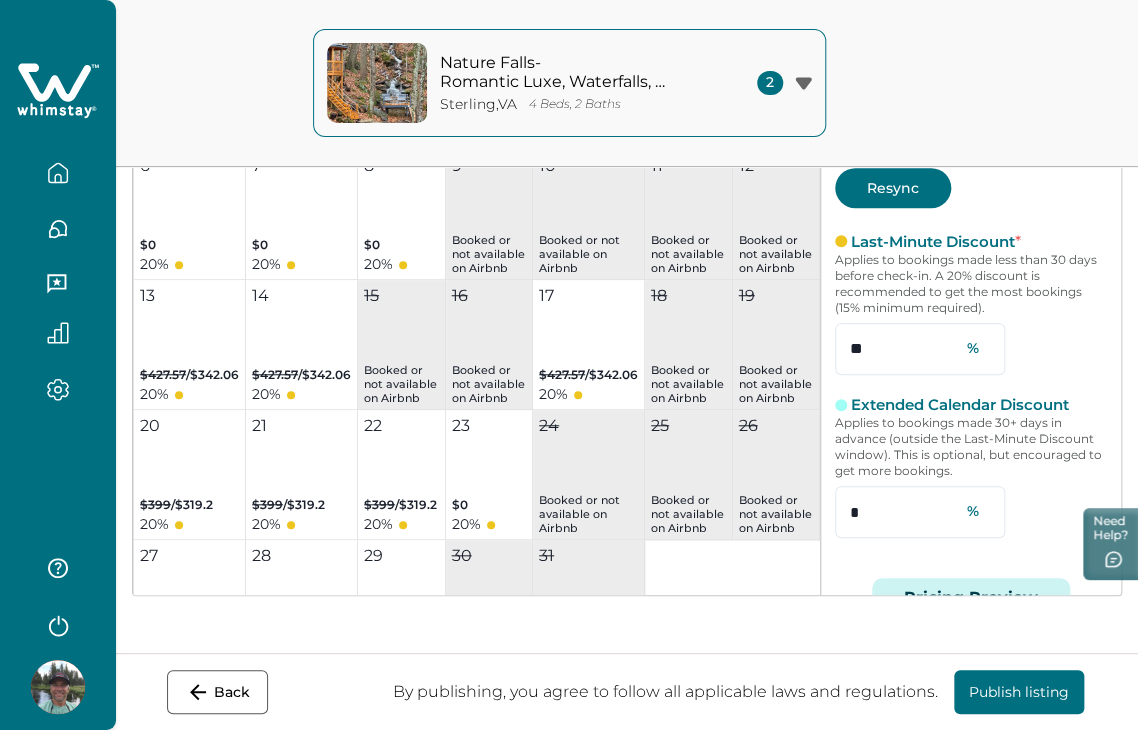 scroll, scrollTop: 396, scrollLeft: 0, axis: vertical 